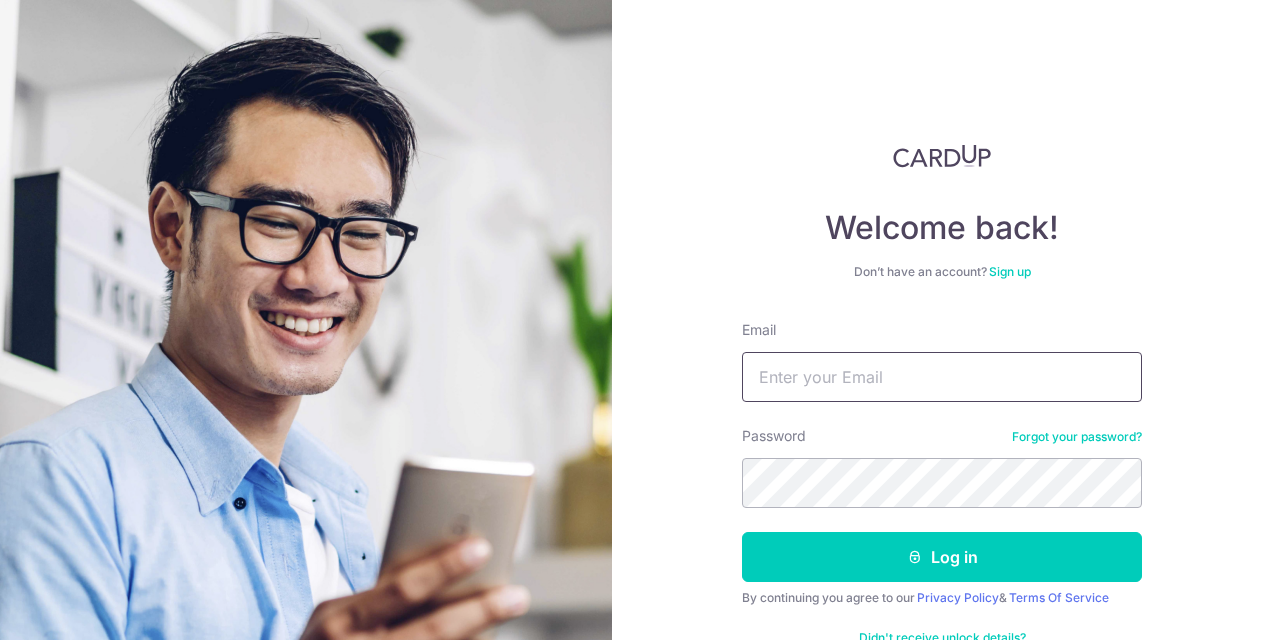 scroll, scrollTop: 0, scrollLeft: 0, axis: both 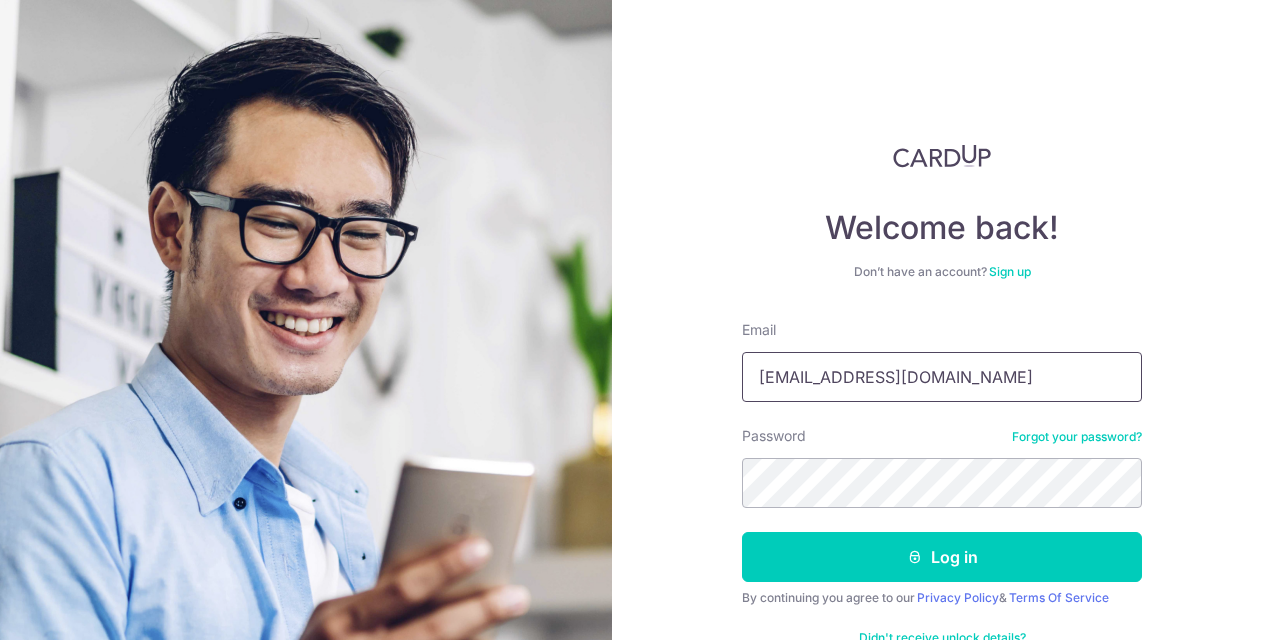 click on "snigdha85@gmail.com" at bounding box center (942, 377) 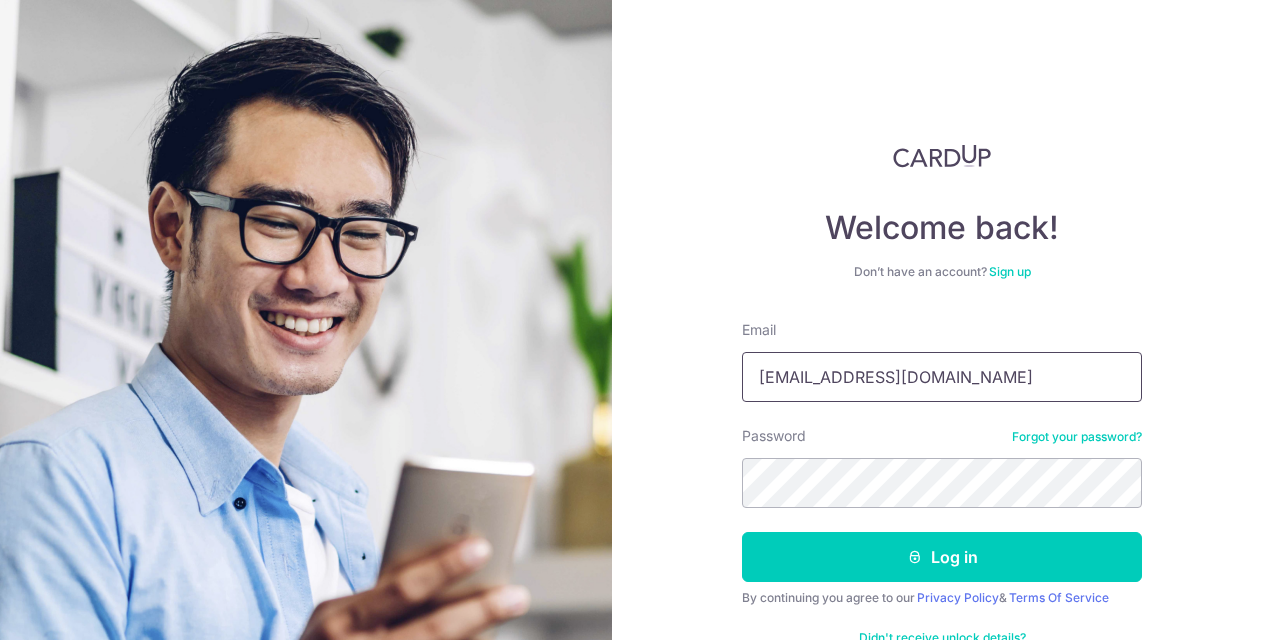 type on "saumitra21@gmail.com" 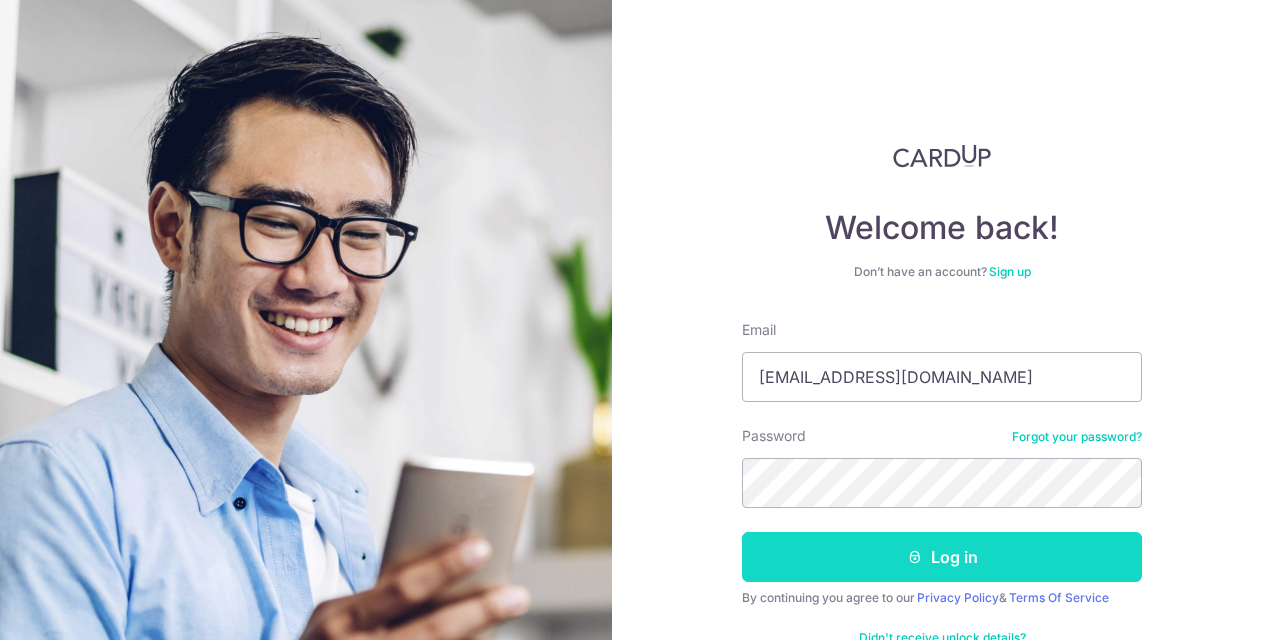 click on "Log in" at bounding box center (942, 557) 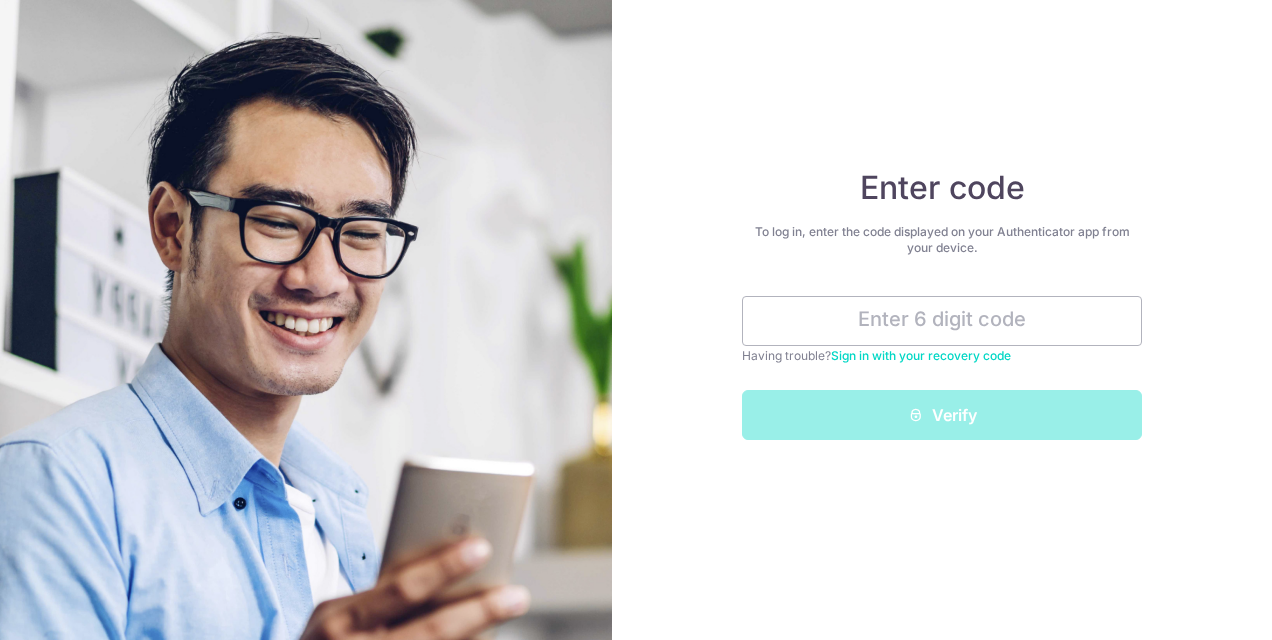 scroll, scrollTop: 0, scrollLeft: 0, axis: both 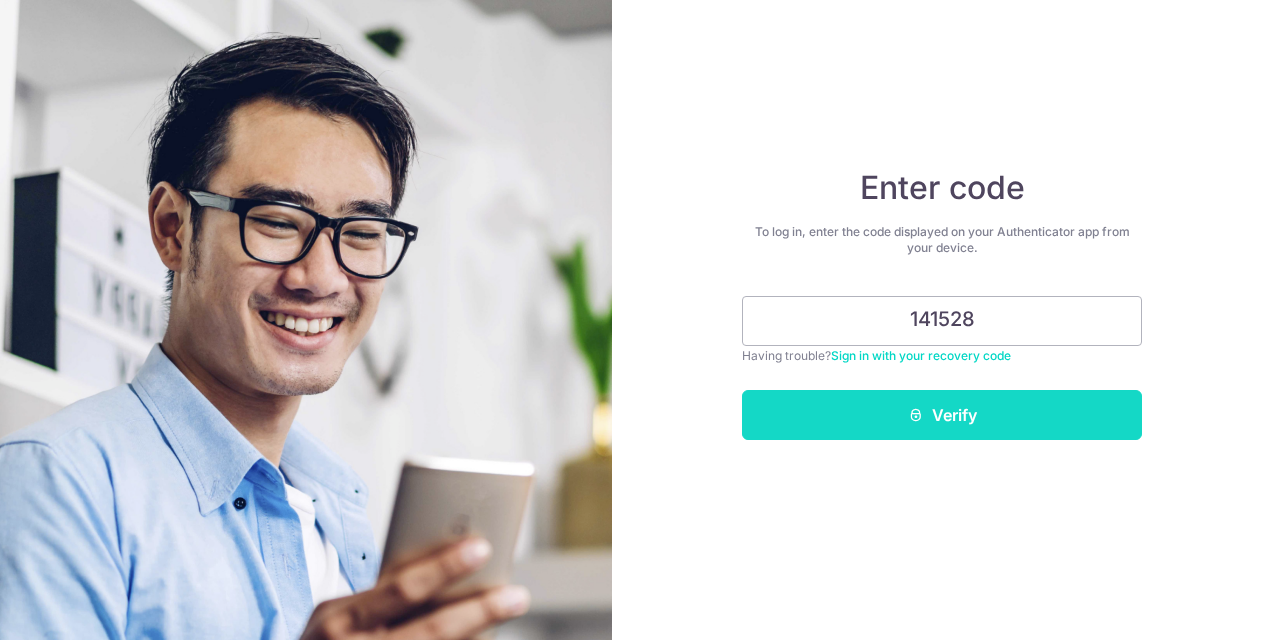 type on "141528" 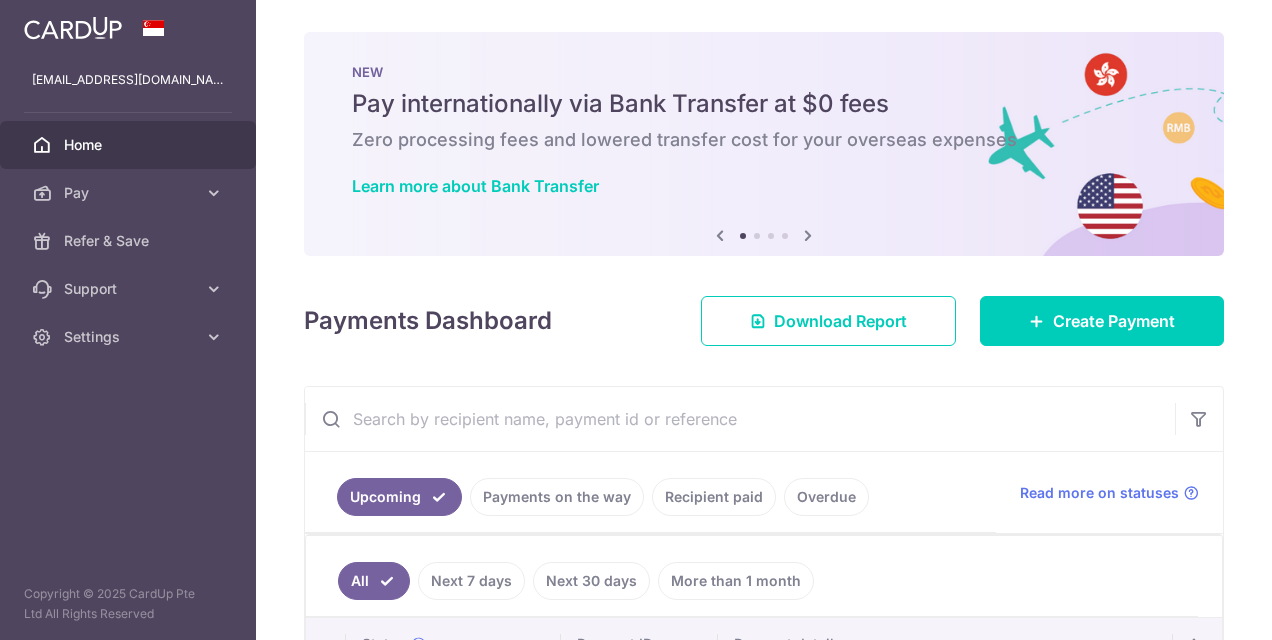 scroll, scrollTop: 0, scrollLeft: 0, axis: both 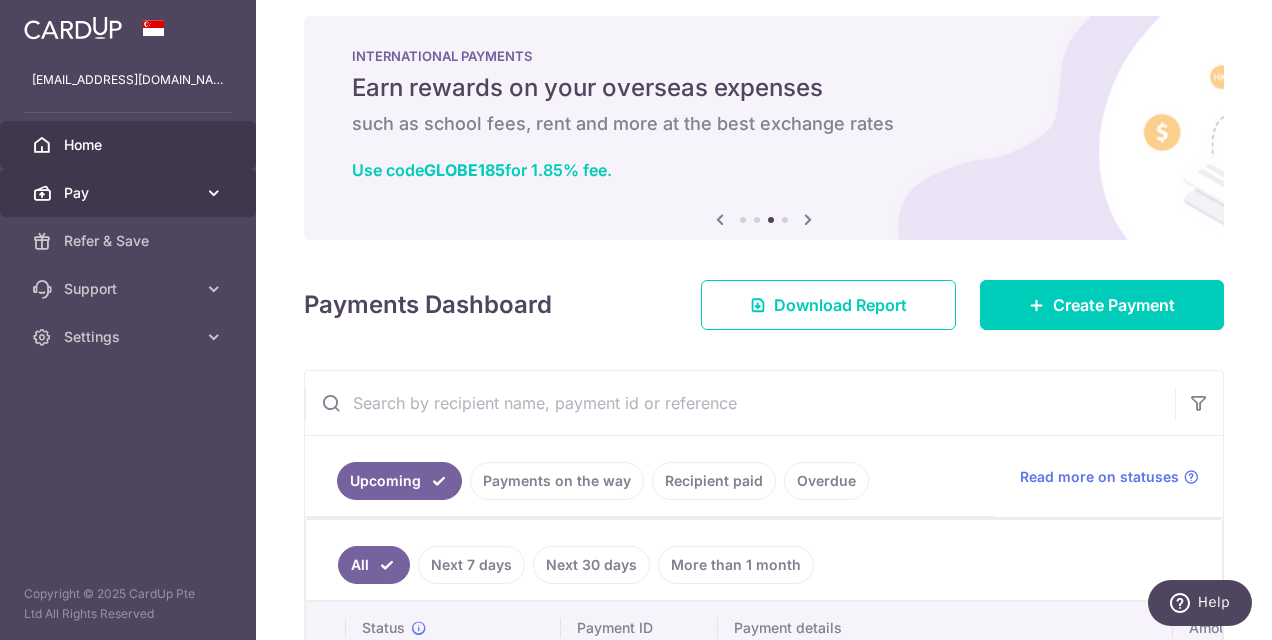 click on "Pay" at bounding box center [130, 193] 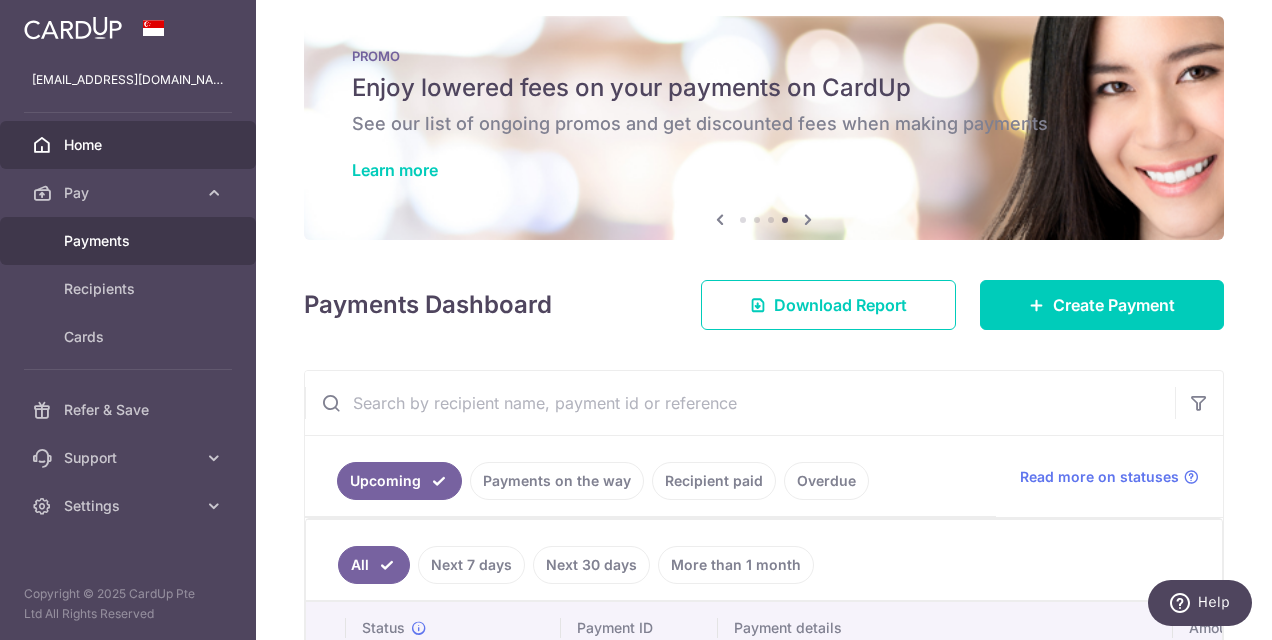 click on "Payments" at bounding box center (130, 241) 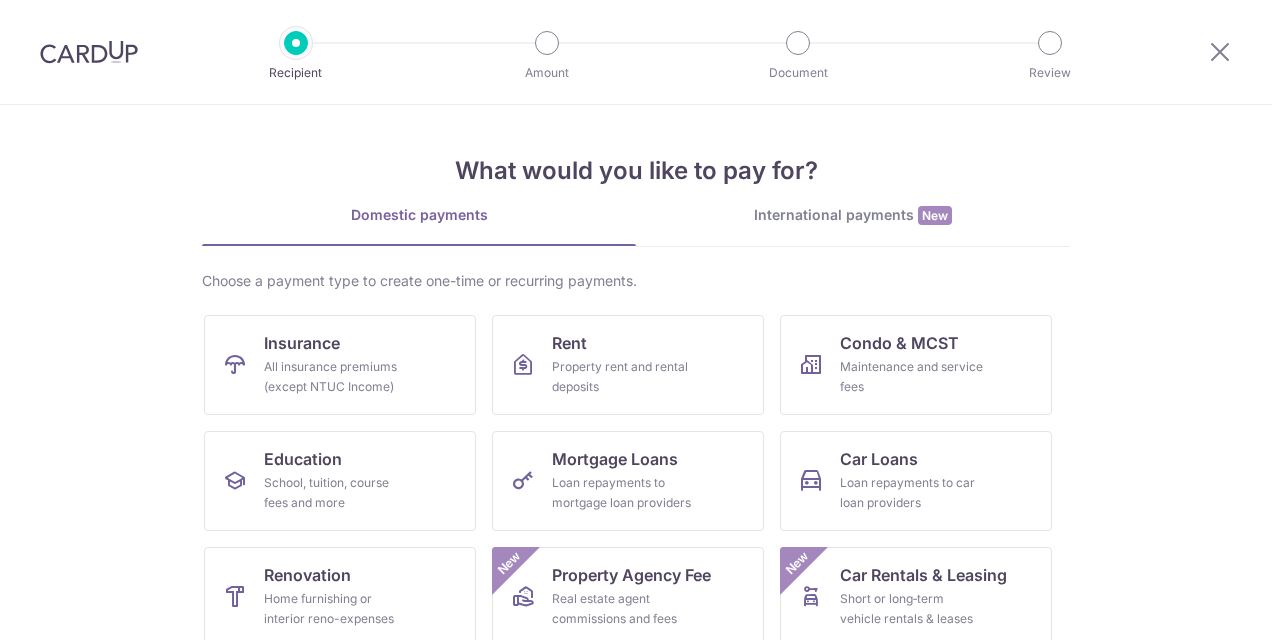 scroll, scrollTop: 0, scrollLeft: 0, axis: both 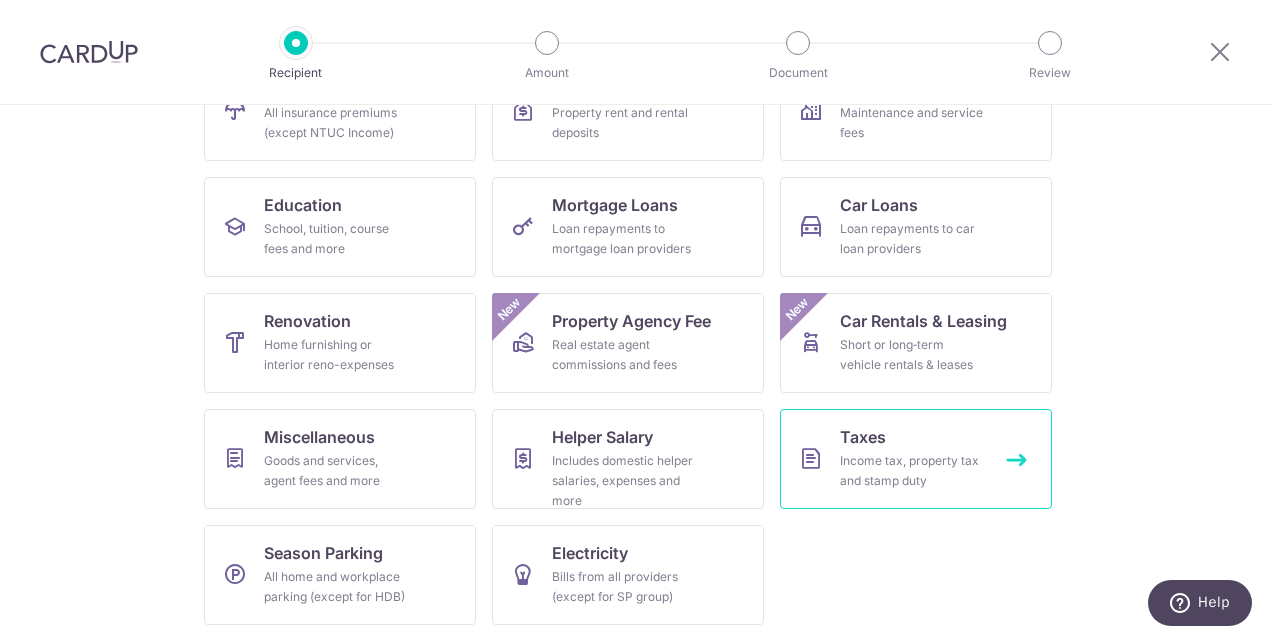 click on "Taxes Income tax, property tax and stamp duty" at bounding box center (916, 459) 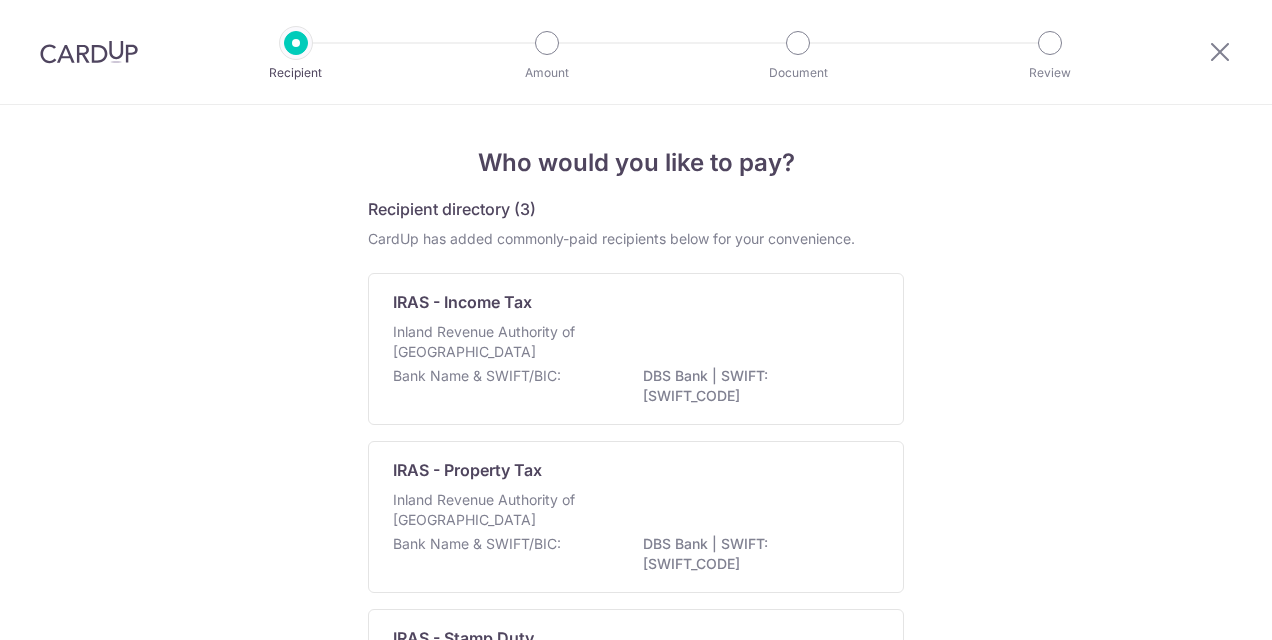 scroll, scrollTop: 0, scrollLeft: 0, axis: both 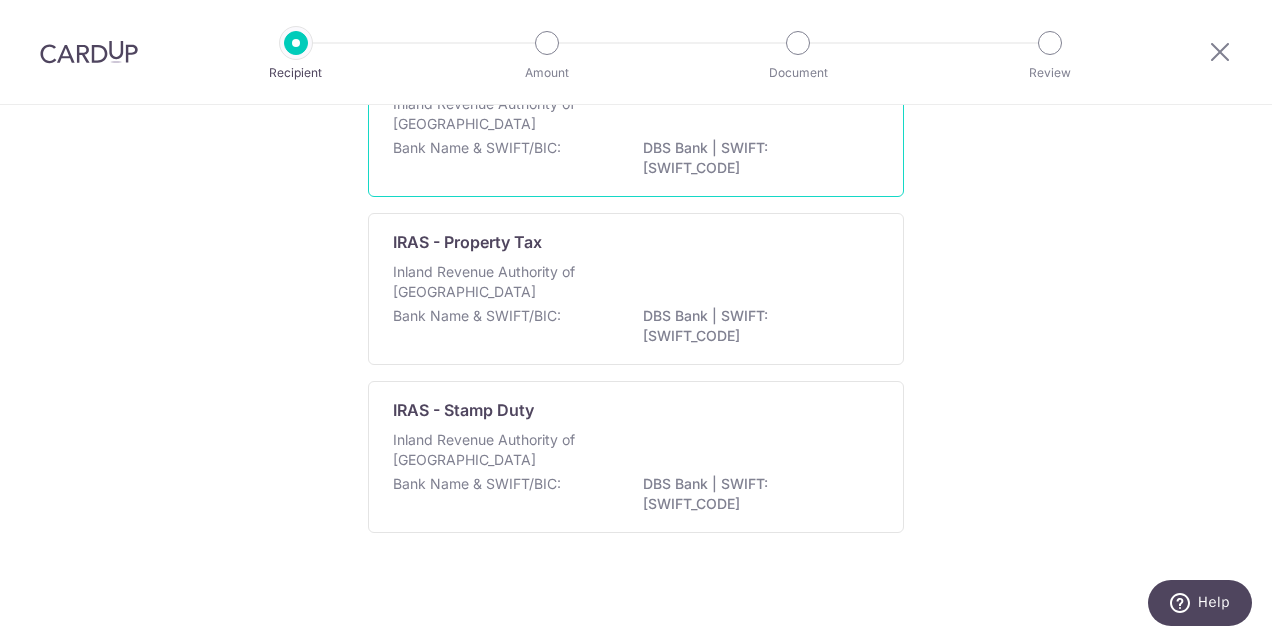 click on "Bank Name & SWIFT/BIC:
DBS Bank | SWIFT: [SWIFT_CODE]" at bounding box center (636, 159) 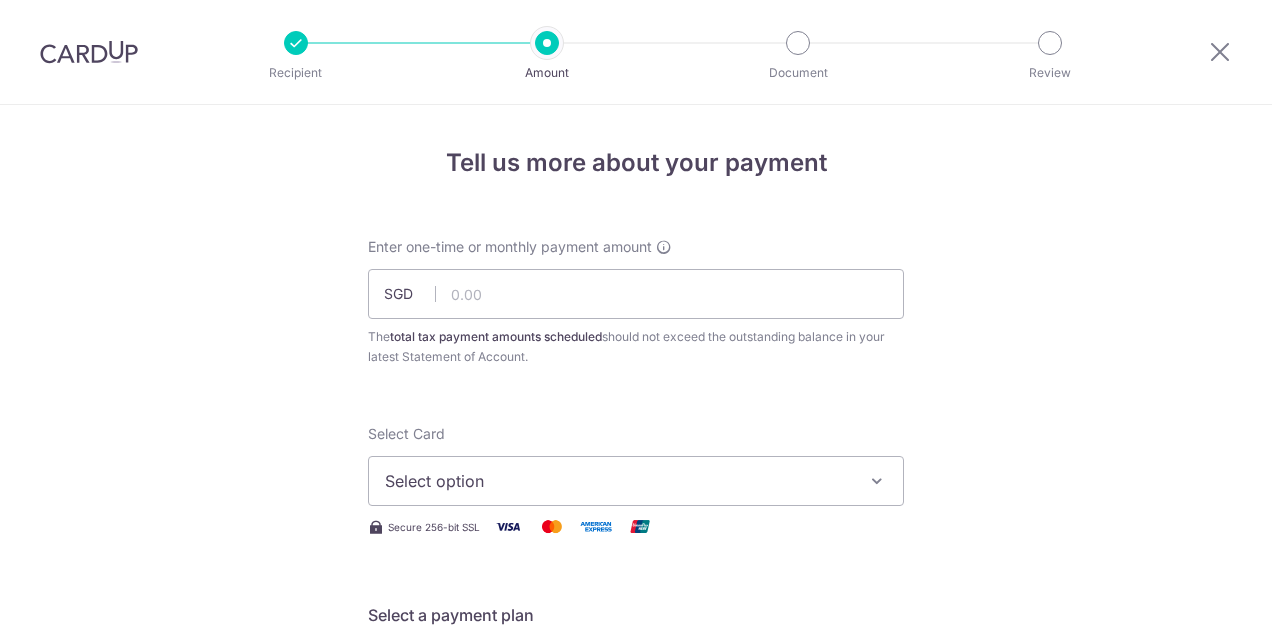 scroll, scrollTop: 0, scrollLeft: 0, axis: both 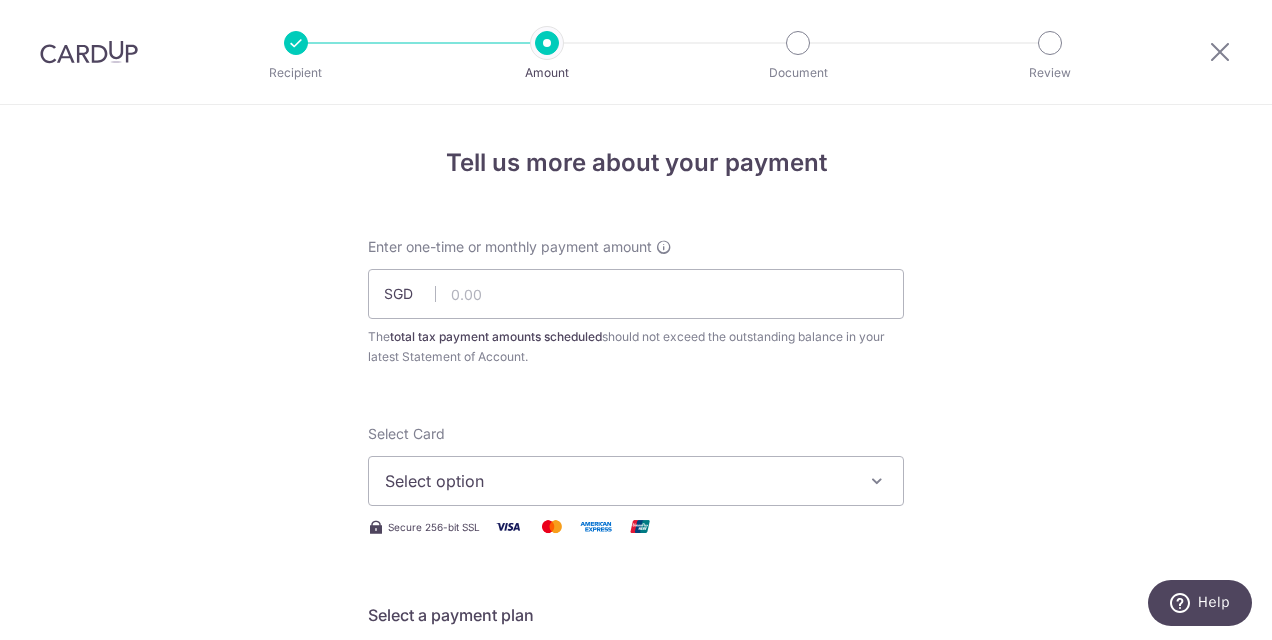 click on "Select option" at bounding box center (618, 481) 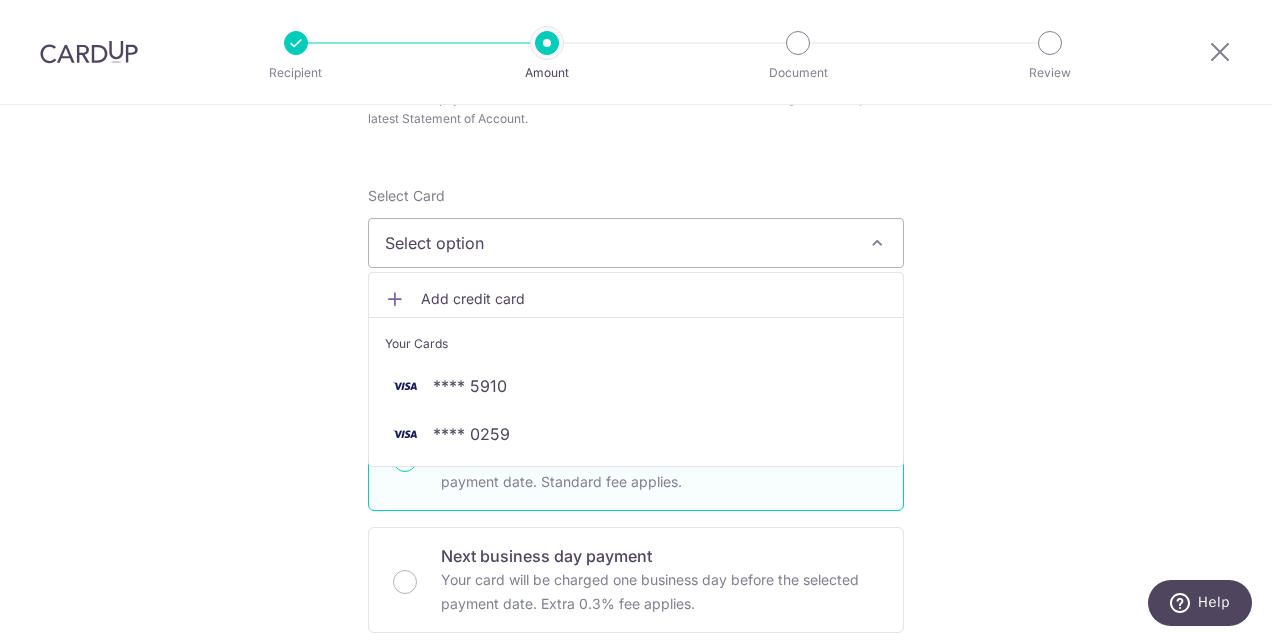 scroll, scrollTop: 283, scrollLeft: 0, axis: vertical 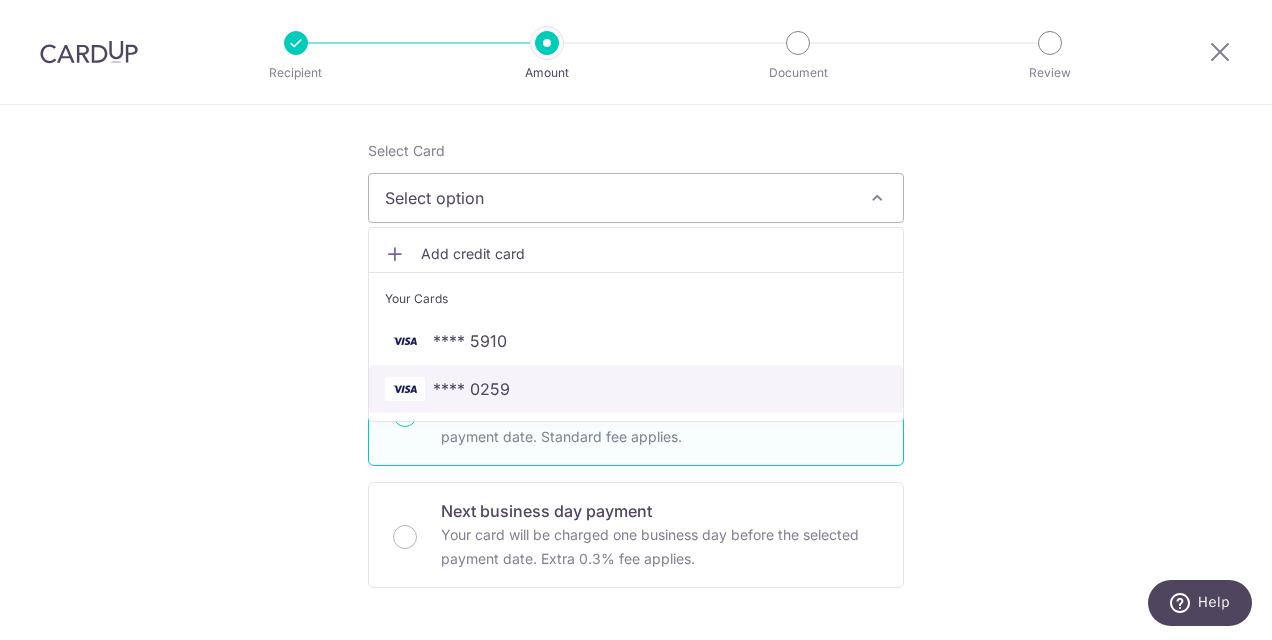 click on "**** 0259" at bounding box center [636, 389] 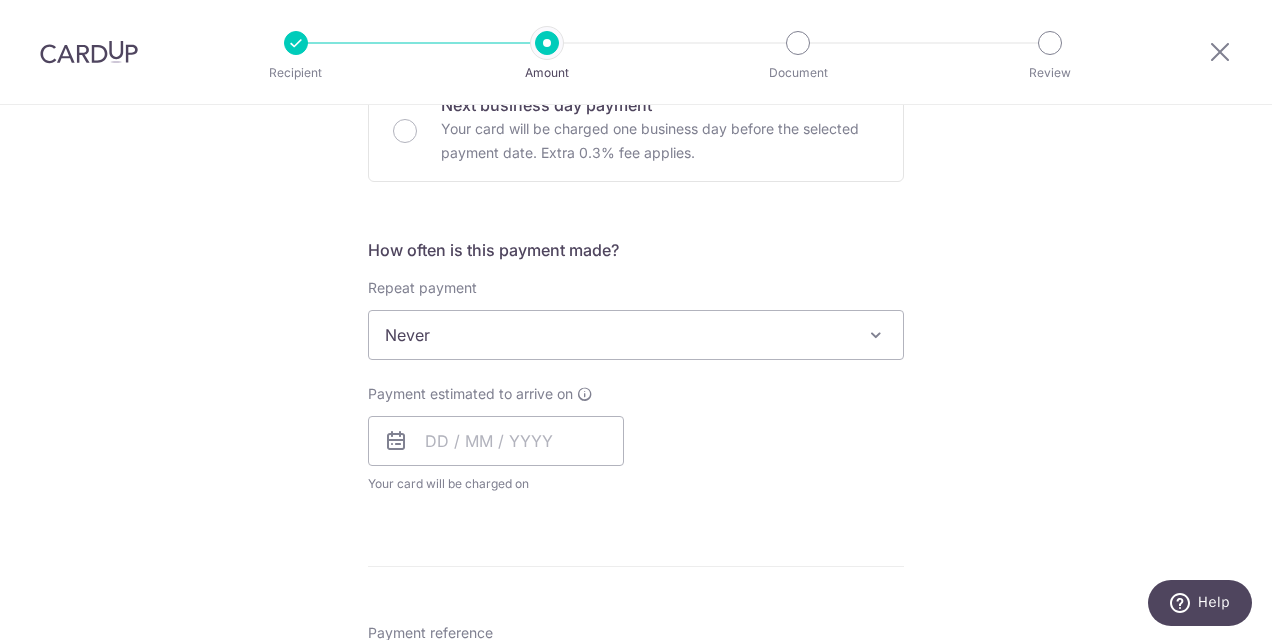 scroll, scrollTop: 693, scrollLeft: 0, axis: vertical 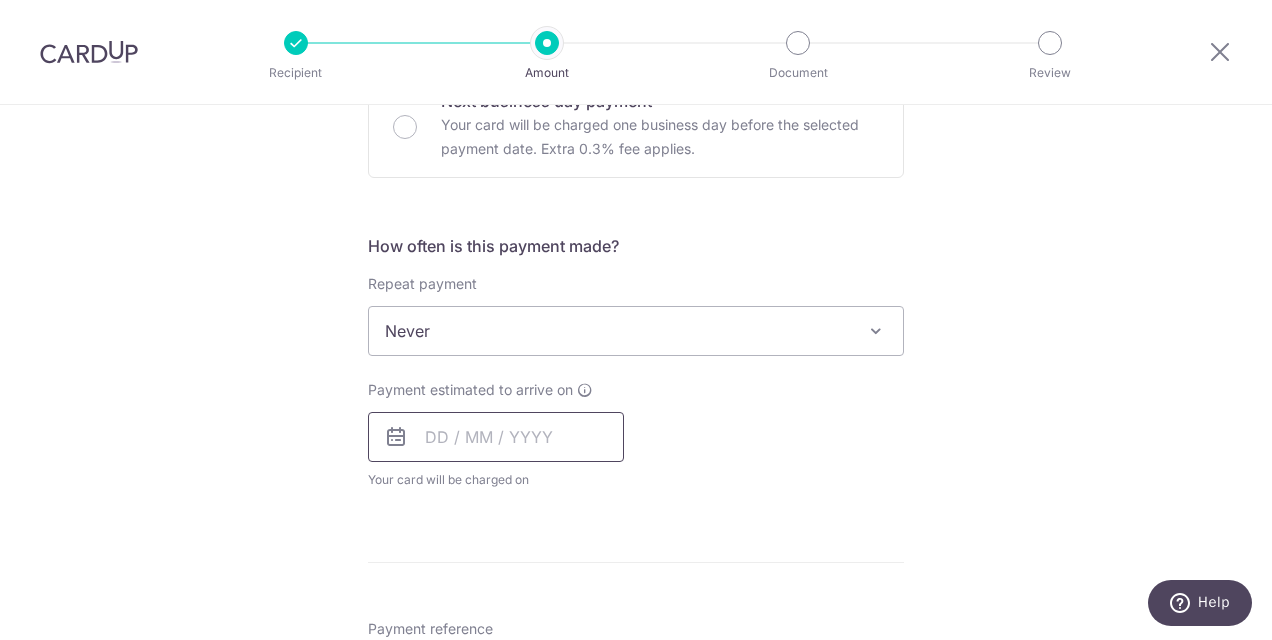 click at bounding box center (496, 437) 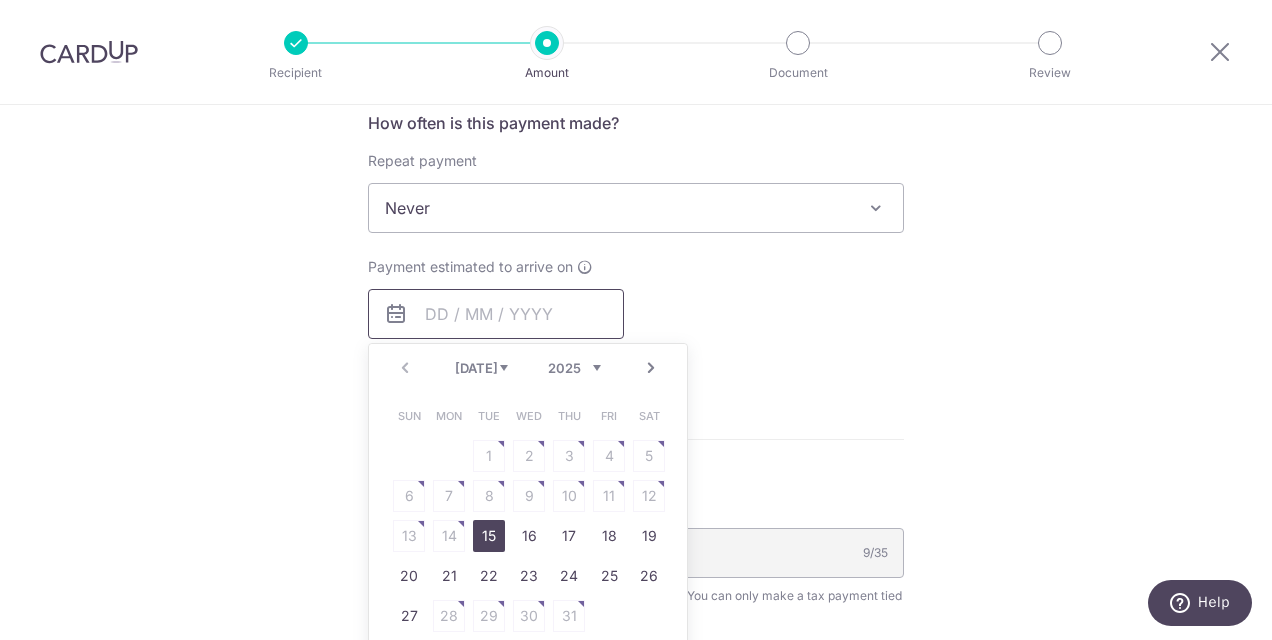 scroll, scrollTop: 826, scrollLeft: 0, axis: vertical 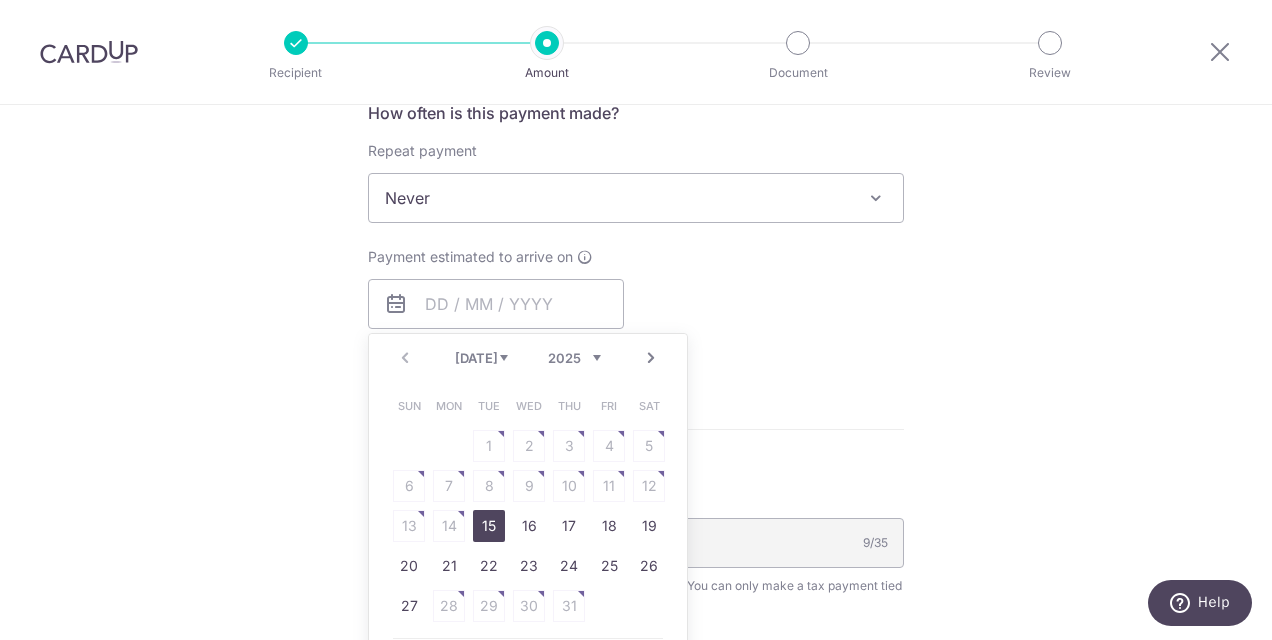 click on "15" at bounding box center (489, 526) 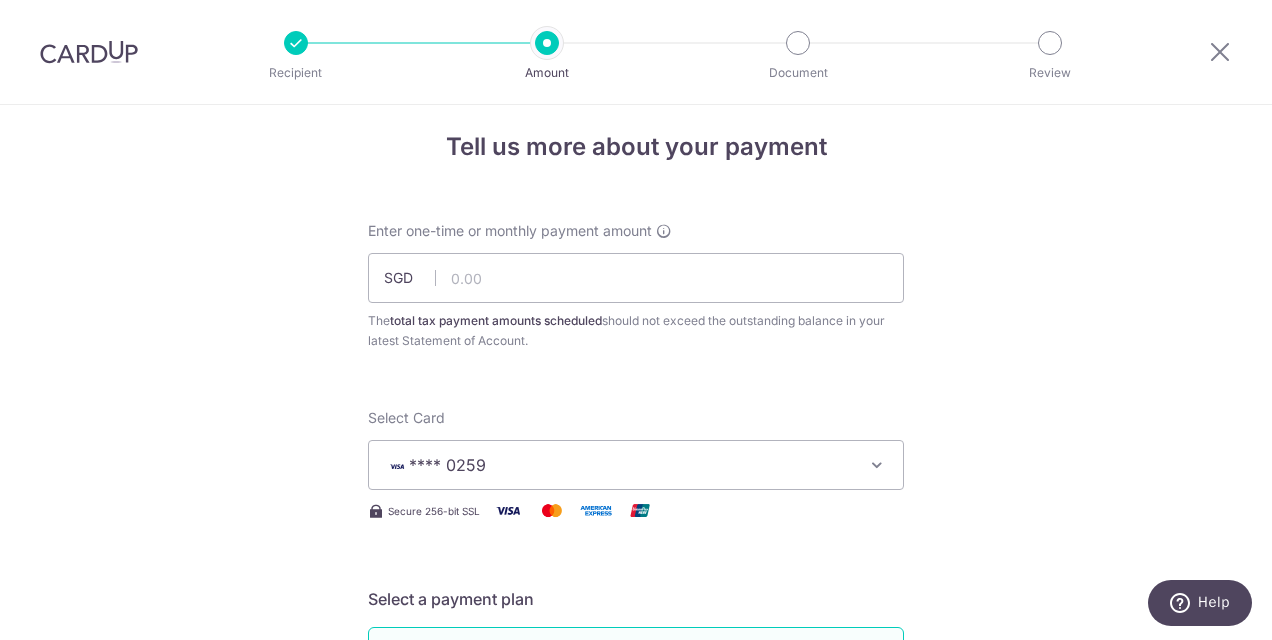 scroll, scrollTop: 0, scrollLeft: 0, axis: both 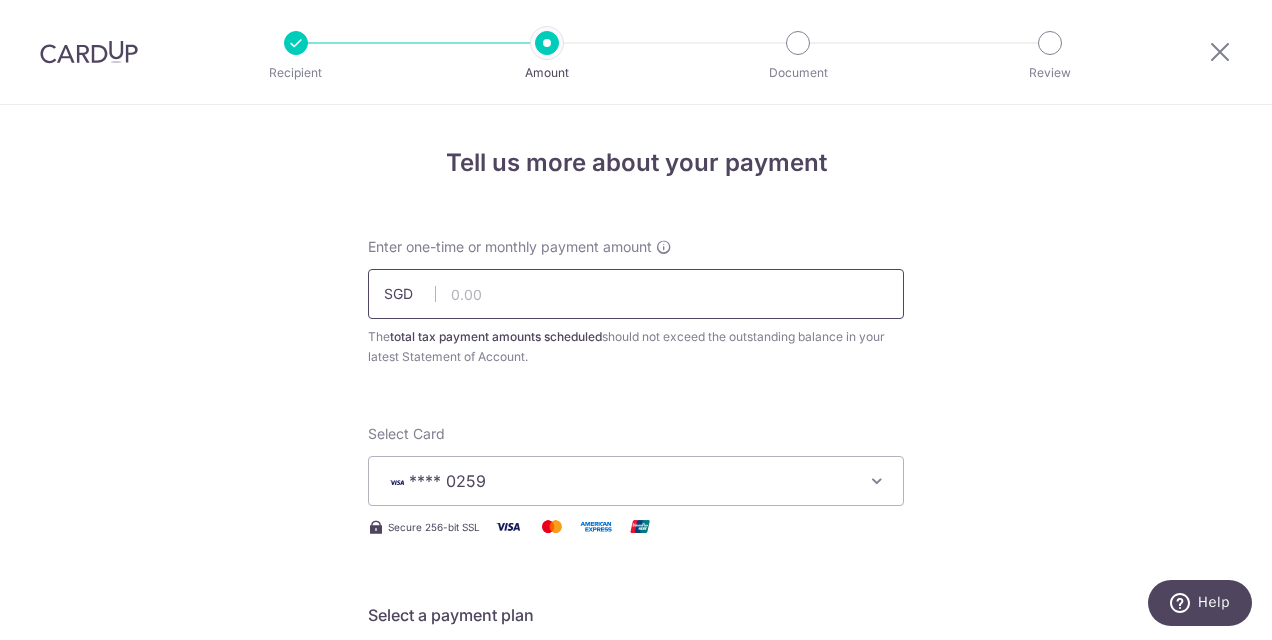 click at bounding box center [636, 294] 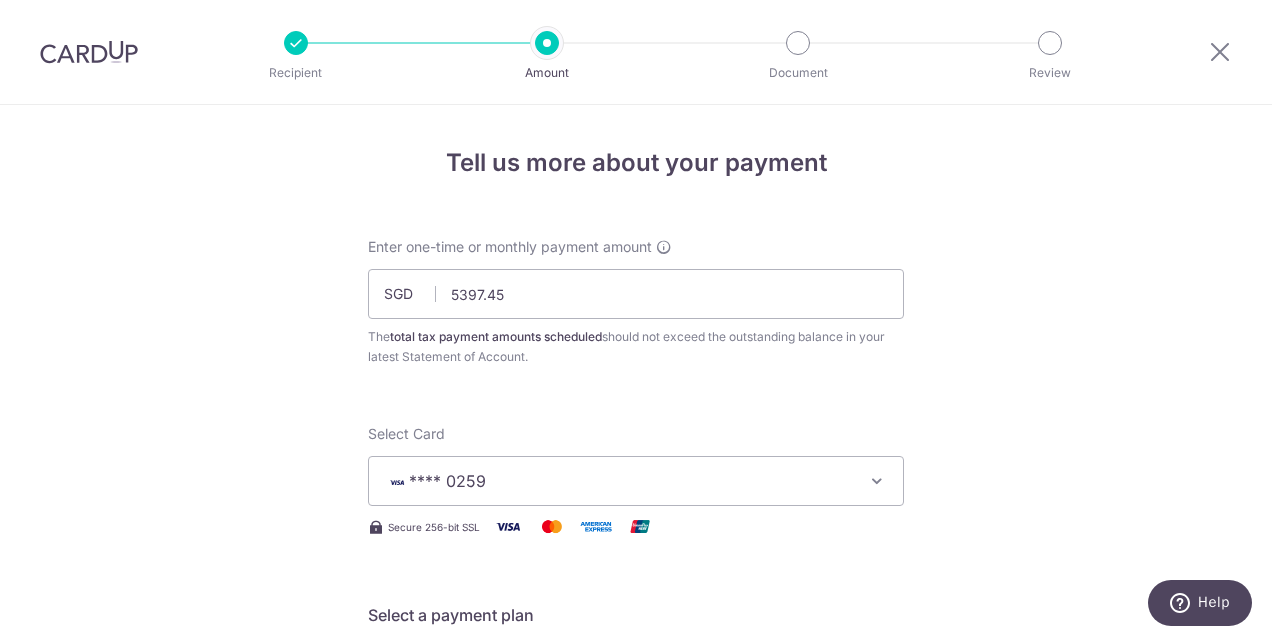 click on "Tell us more about your payment
Enter one-time or monthly payment amount
SGD
5397.45
The  total tax payment amounts scheduled  should not exceed the outstanding balance in your latest Statement of Account.
Select Card
**** 0259
Add credit card
Your Cards
**** 5910
**** 0259
Secure 256-bit SSL
Text" at bounding box center (636, 1074) 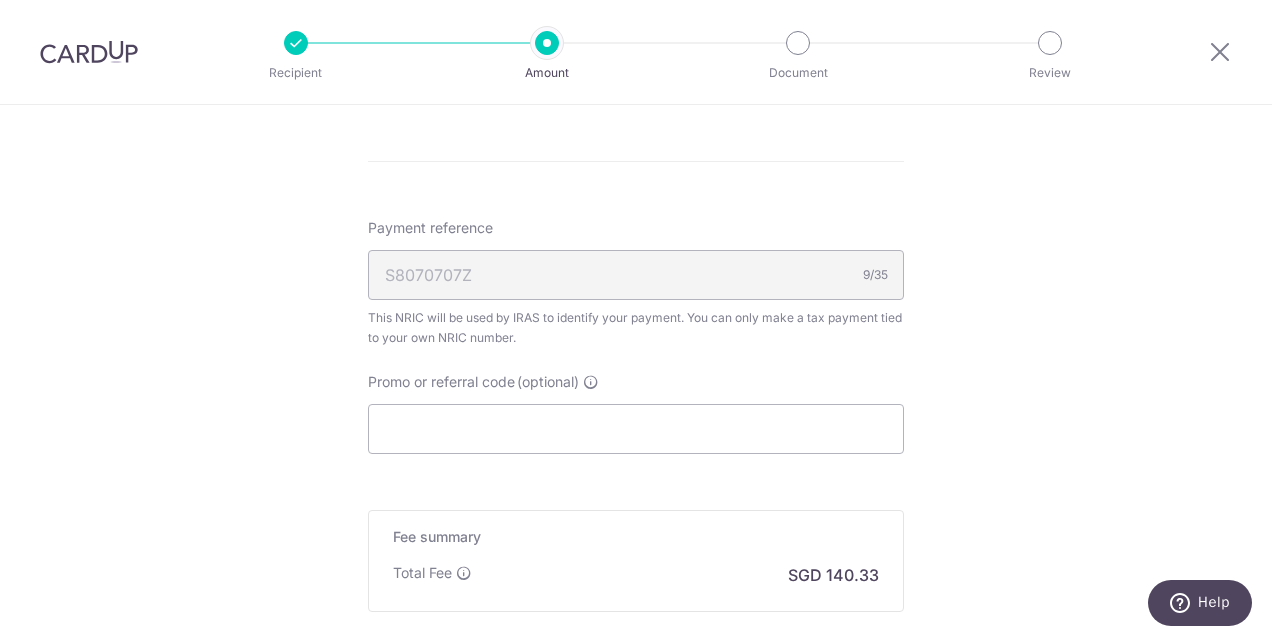 scroll, scrollTop: 1236, scrollLeft: 0, axis: vertical 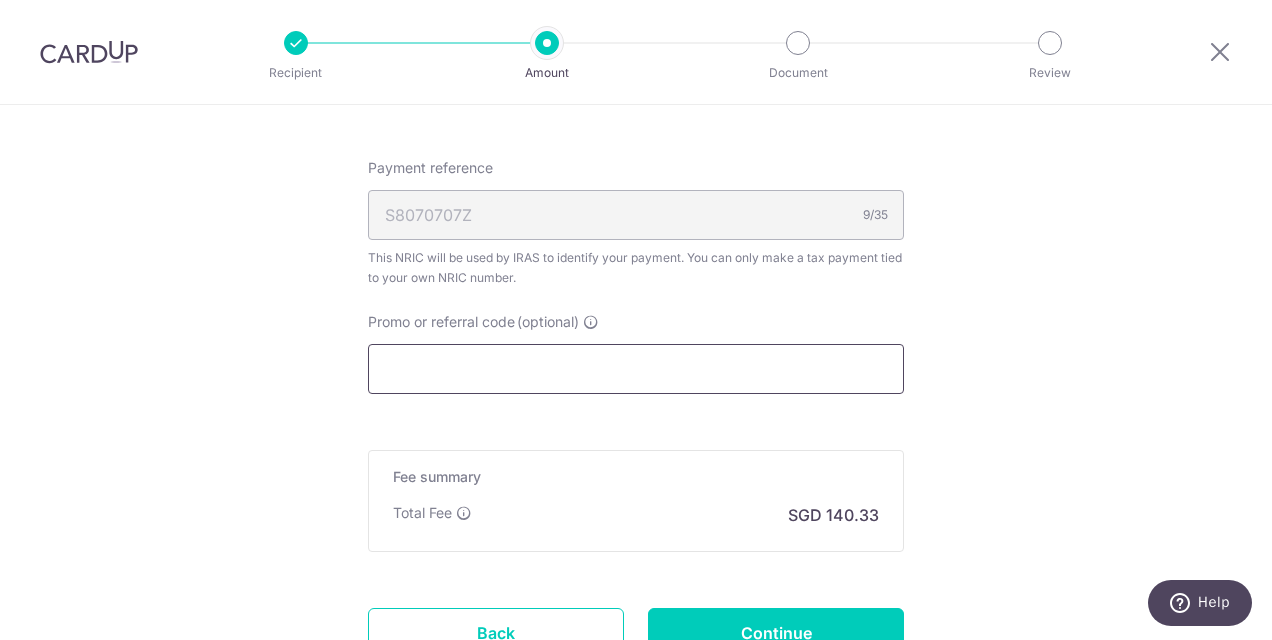 click on "Promo or referral code
(optional)" at bounding box center [636, 369] 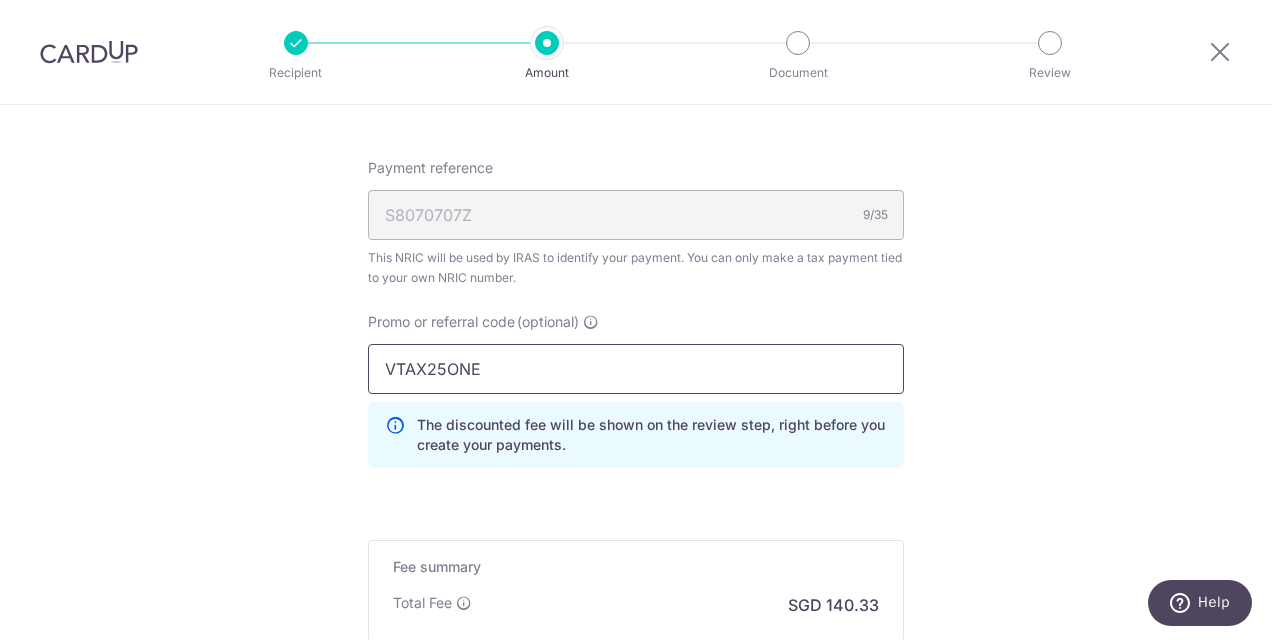 type on "VTAX25ONE" 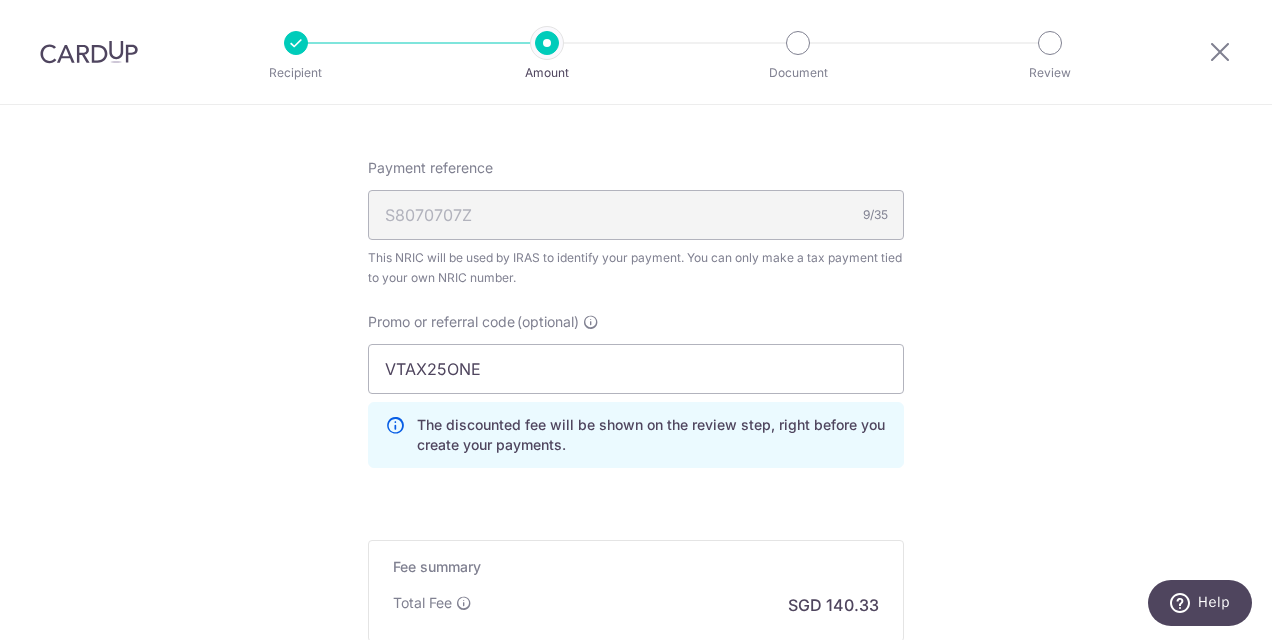 click on "Tell us more about your payment
Enter one-time or monthly payment amount
SGD
5,397.45
5397.45
The  total tax payment amounts scheduled  should not exceed the outstanding balance in your latest Statement of Account.
Select Card
**** 0259
Add credit card
Your Cards
**** 5910
**** 0259
Secure 256-bit SSL
Text" at bounding box center [636, -117] 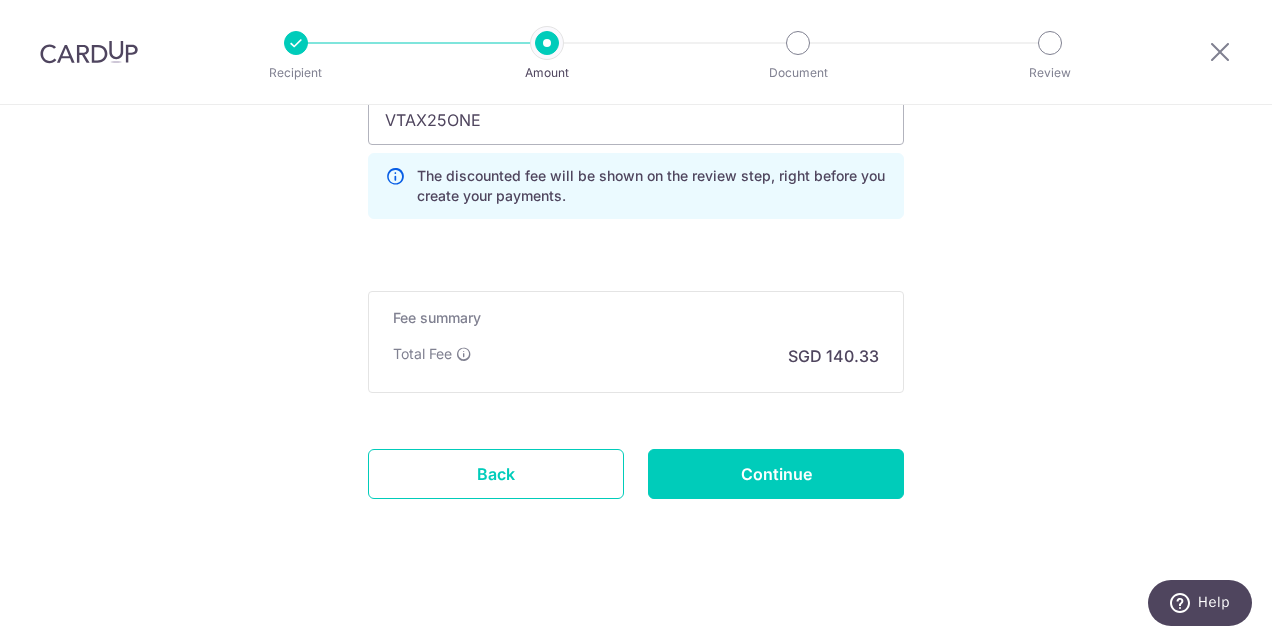 scroll, scrollTop: 1488, scrollLeft: 0, axis: vertical 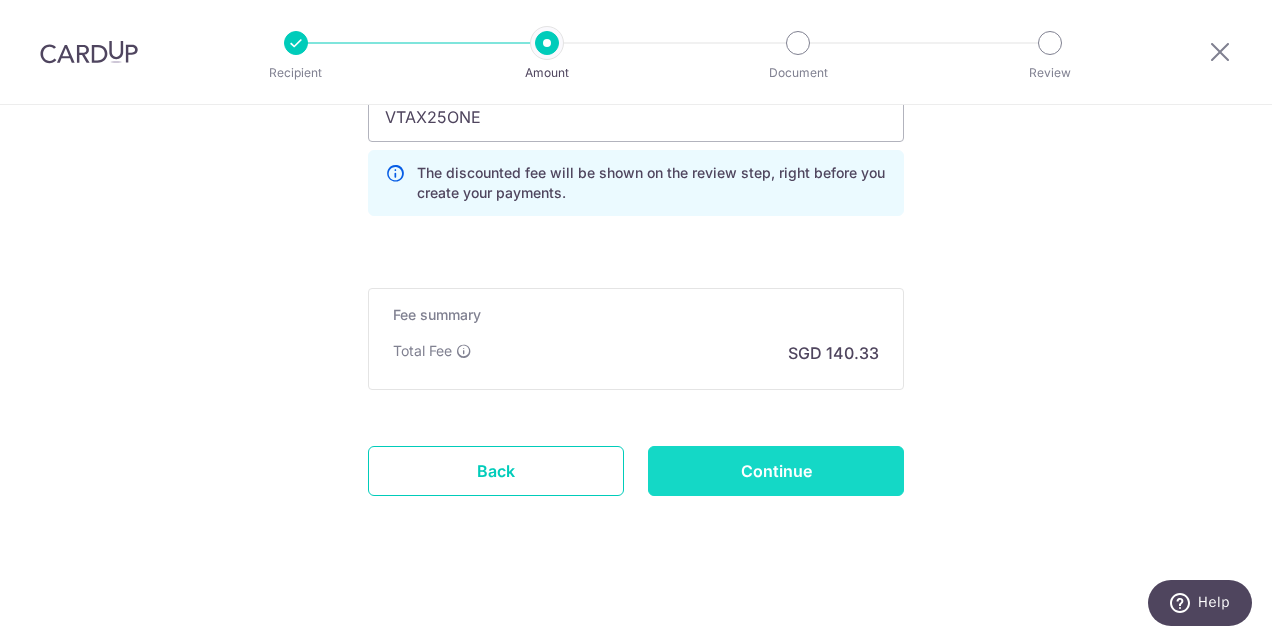 click on "Continue" at bounding box center (776, 471) 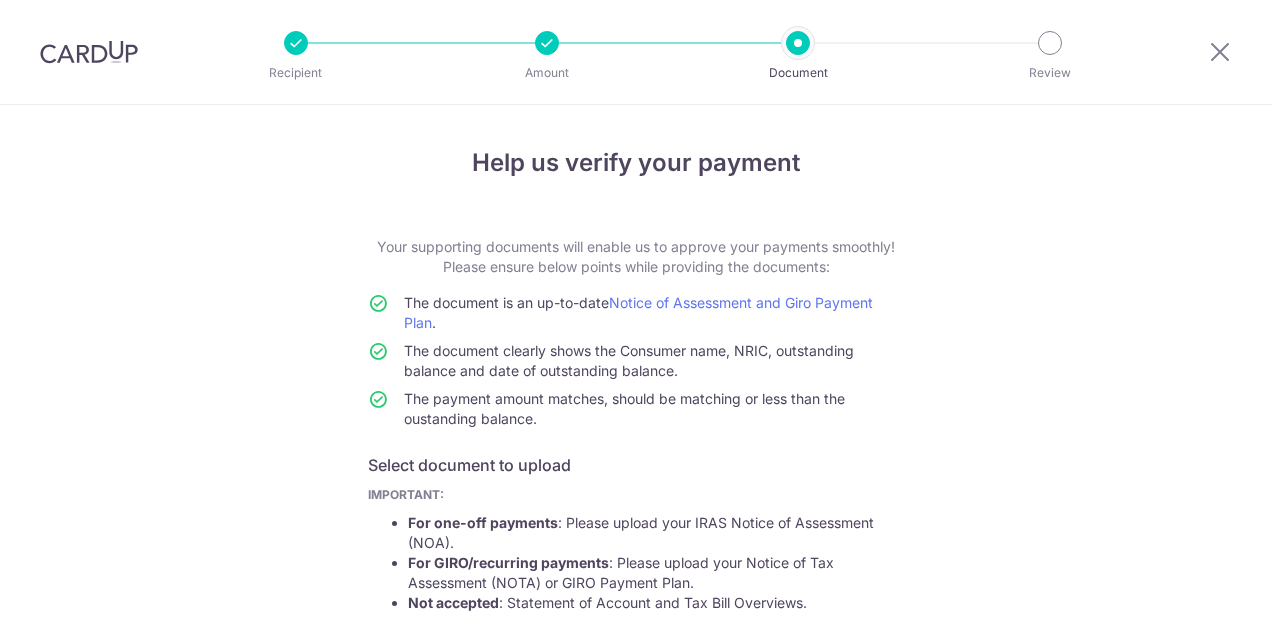 scroll, scrollTop: 0, scrollLeft: 0, axis: both 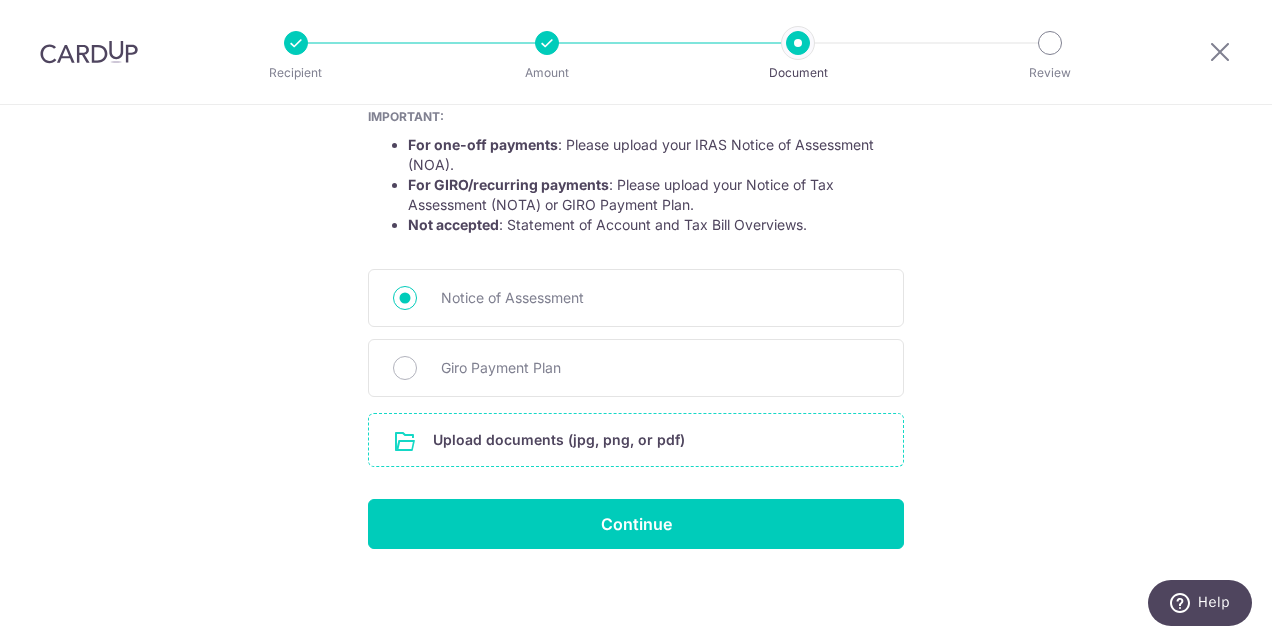 click at bounding box center [636, 440] 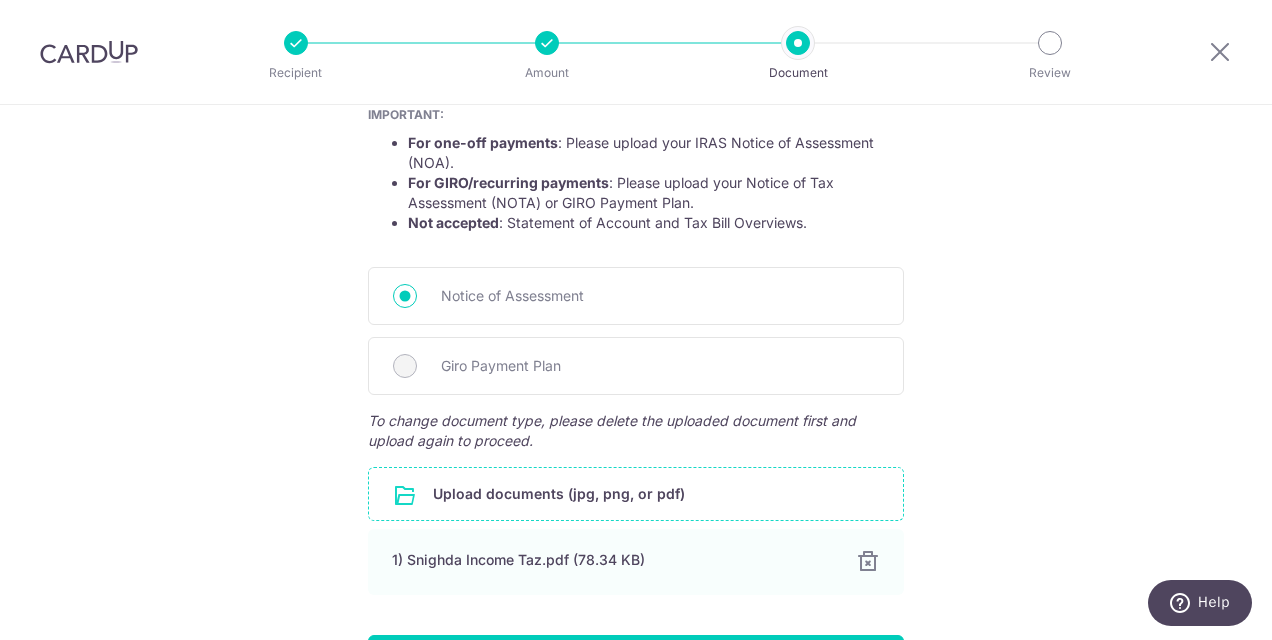 scroll, scrollTop: 516, scrollLeft: 0, axis: vertical 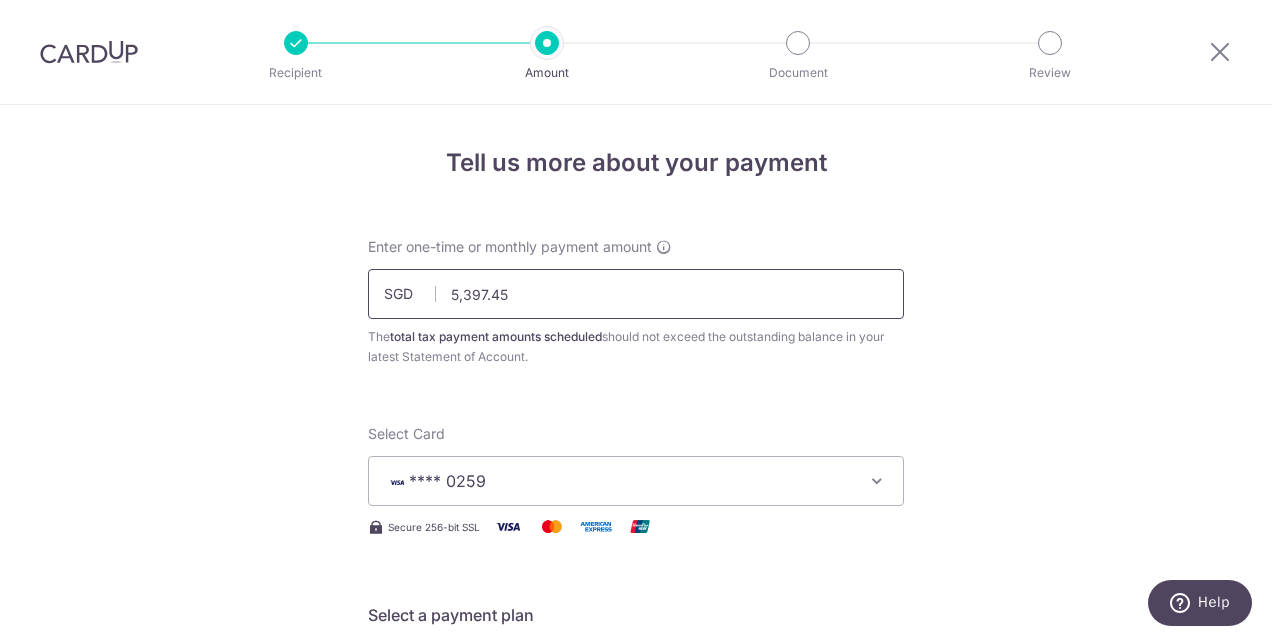 drag, startPoint x: 551, startPoint y: 289, endPoint x: 386, endPoint y: 298, distance: 165.24527 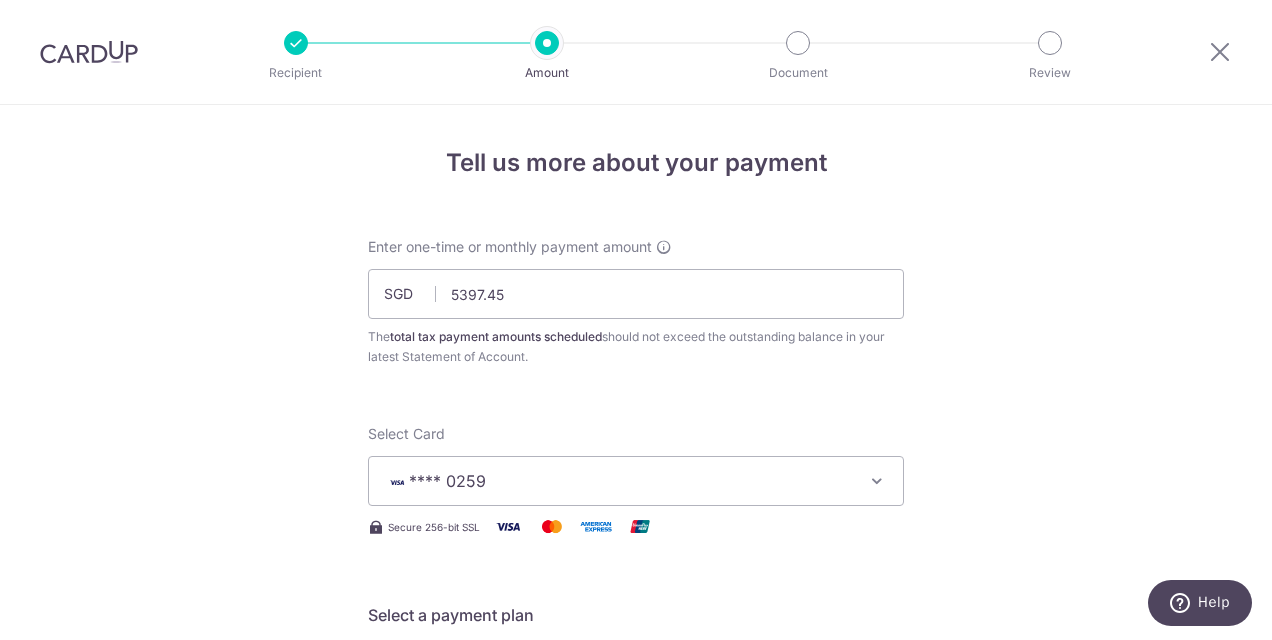 click on "Tell us more about your payment
Enter one-time or monthly payment amount
SGD
5397.45
5397.45
The  total tax payment amounts scheduled  should not exceed the outstanding balance in your latest Statement of Account.
Select Card
**** 0259
Add credit card
Your Cards
**** 5910
**** 0259
Secure 256-bit SSL
Text" at bounding box center [636, 1119] 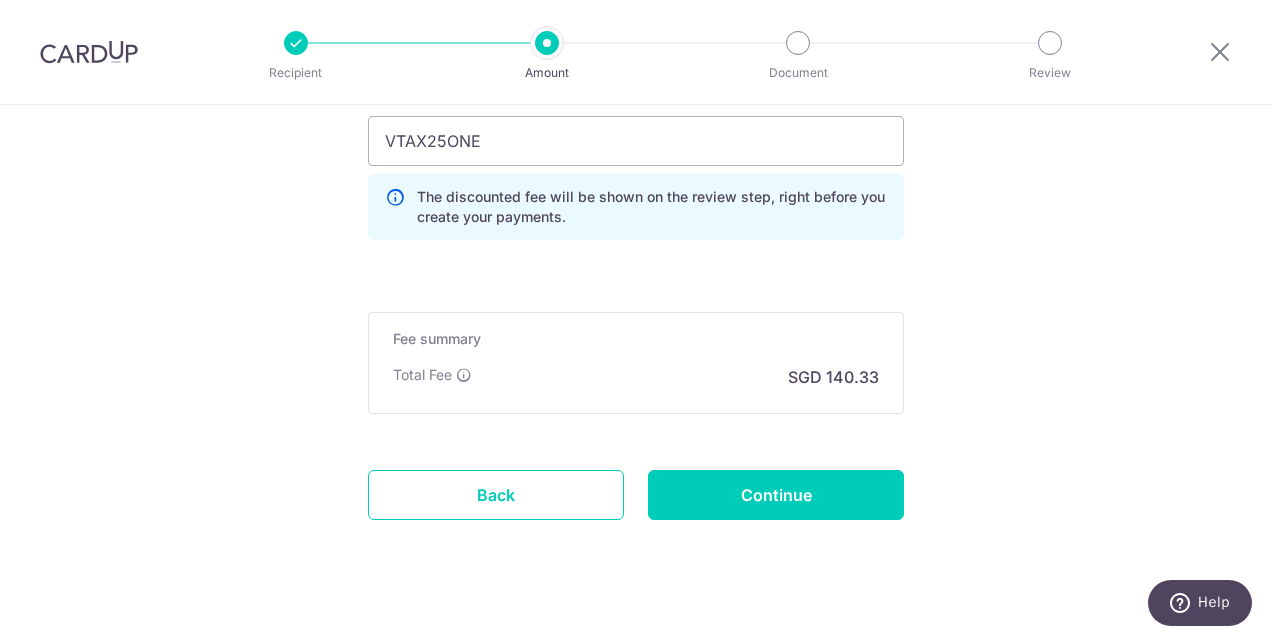 scroll, scrollTop: 1488, scrollLeft: 0, axis: vertical 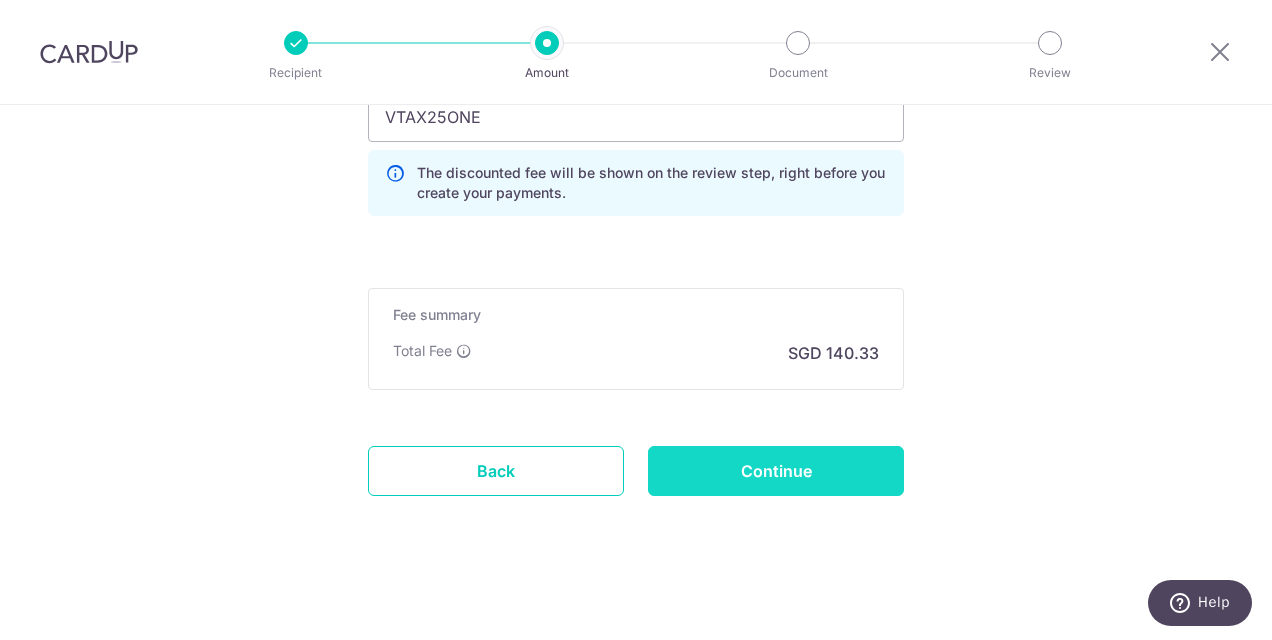click on "Continue" at bounding box center [776, 471] 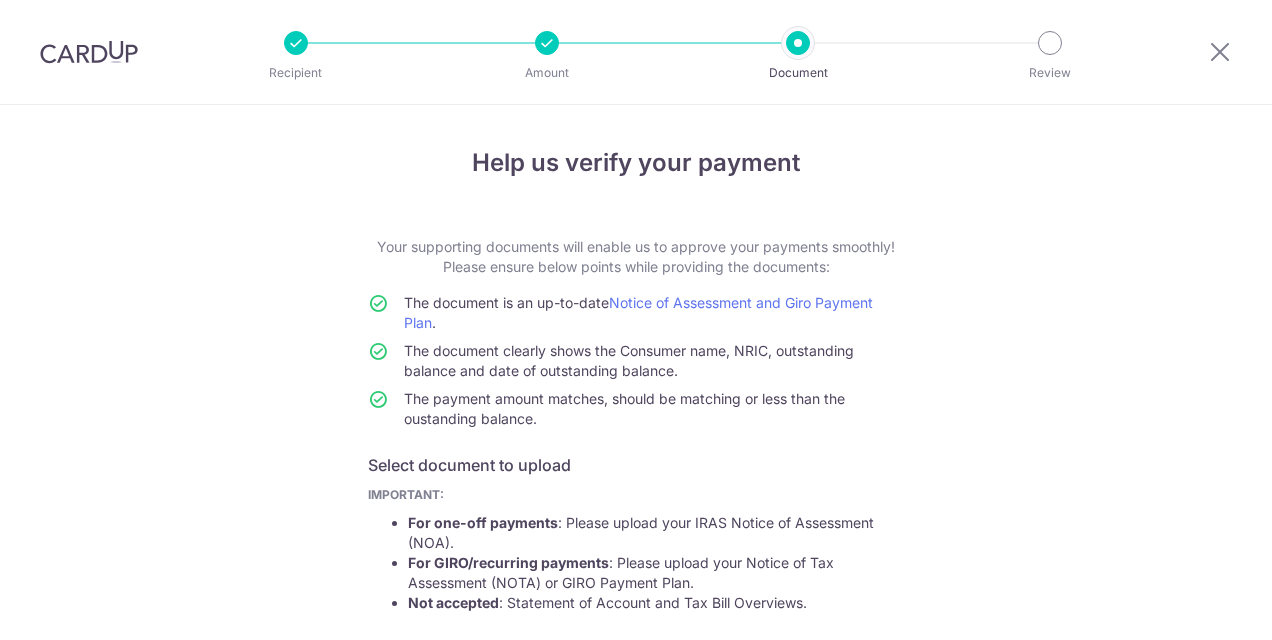 scroll, scrollTop: 0, scrollLeft: 0, axis: both 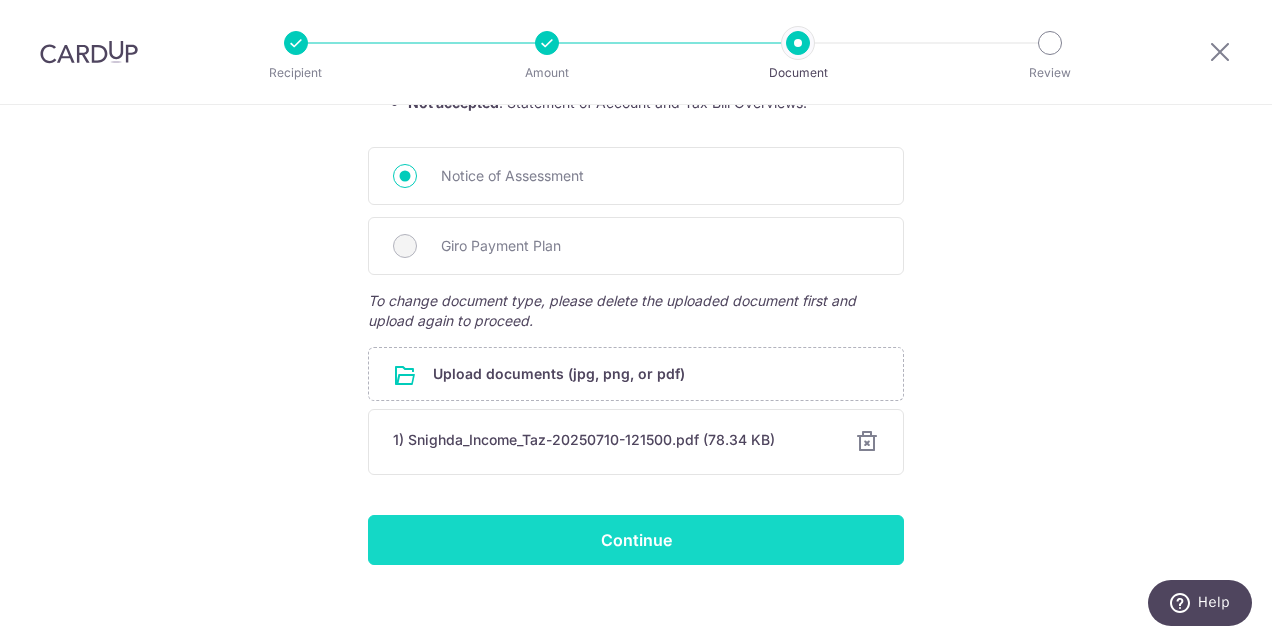 click on "Continue" at bounding box center [636, 540] 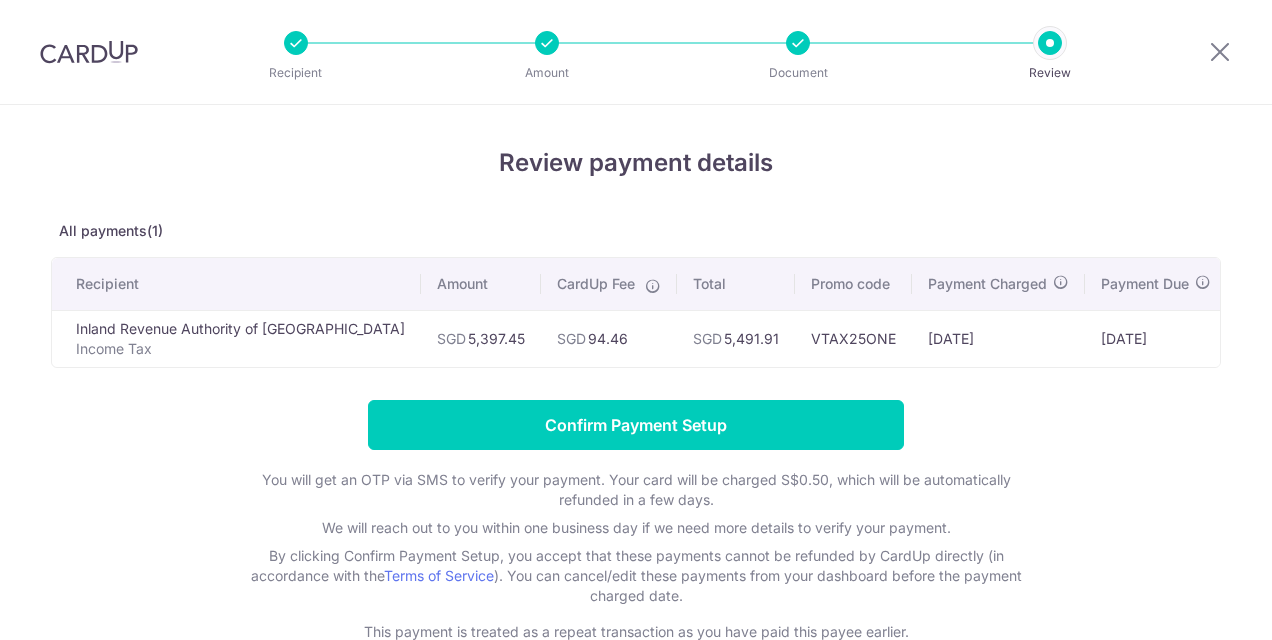 scroll, scrollTop: 0, scrollLeft: 0, axis: both 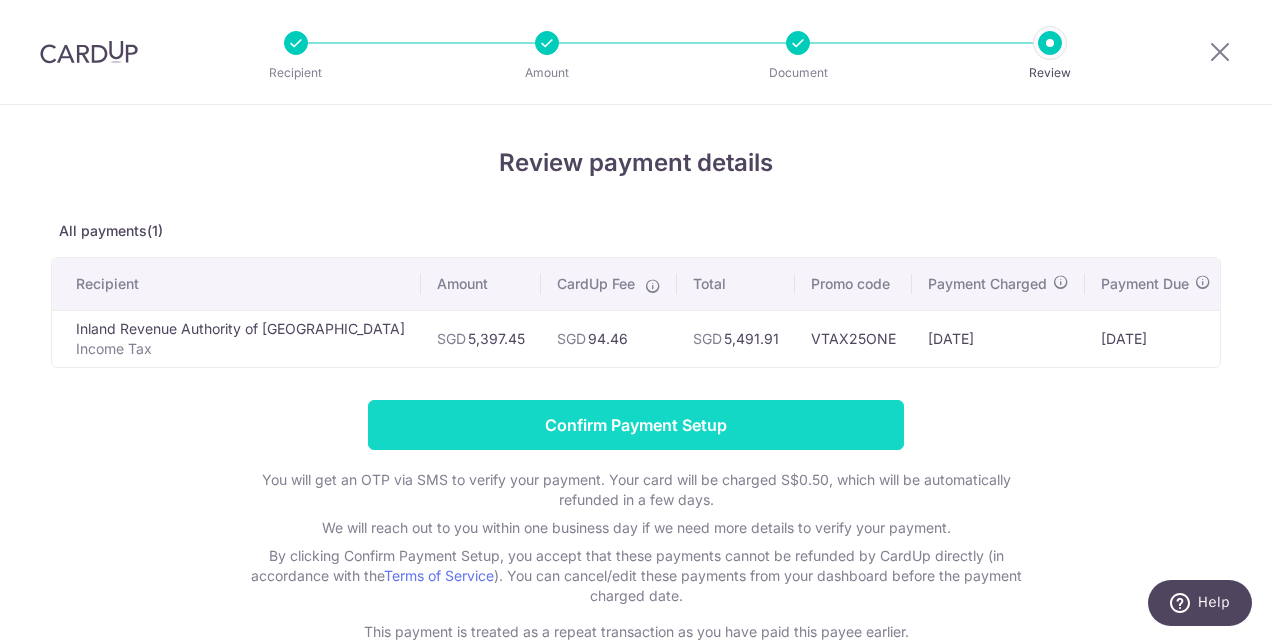 click on "Confirm Payment Setup" at bounding box center (636, 425) 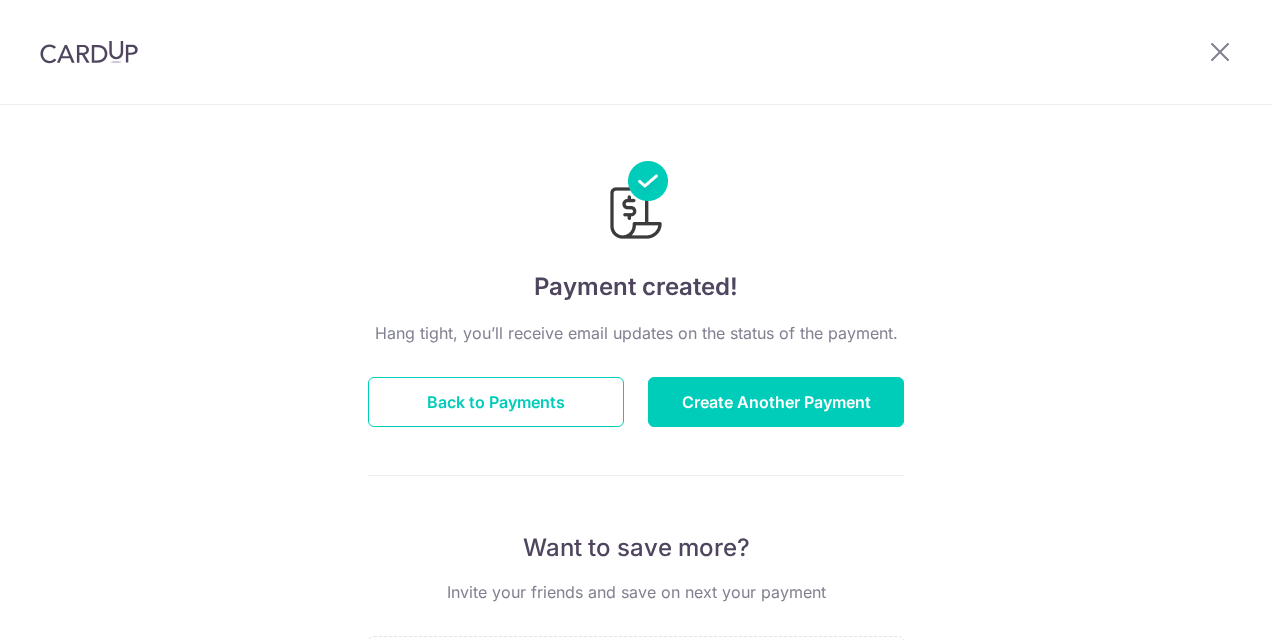 scroll, scrollTop: 0, scrollLeft: 0, axis: both 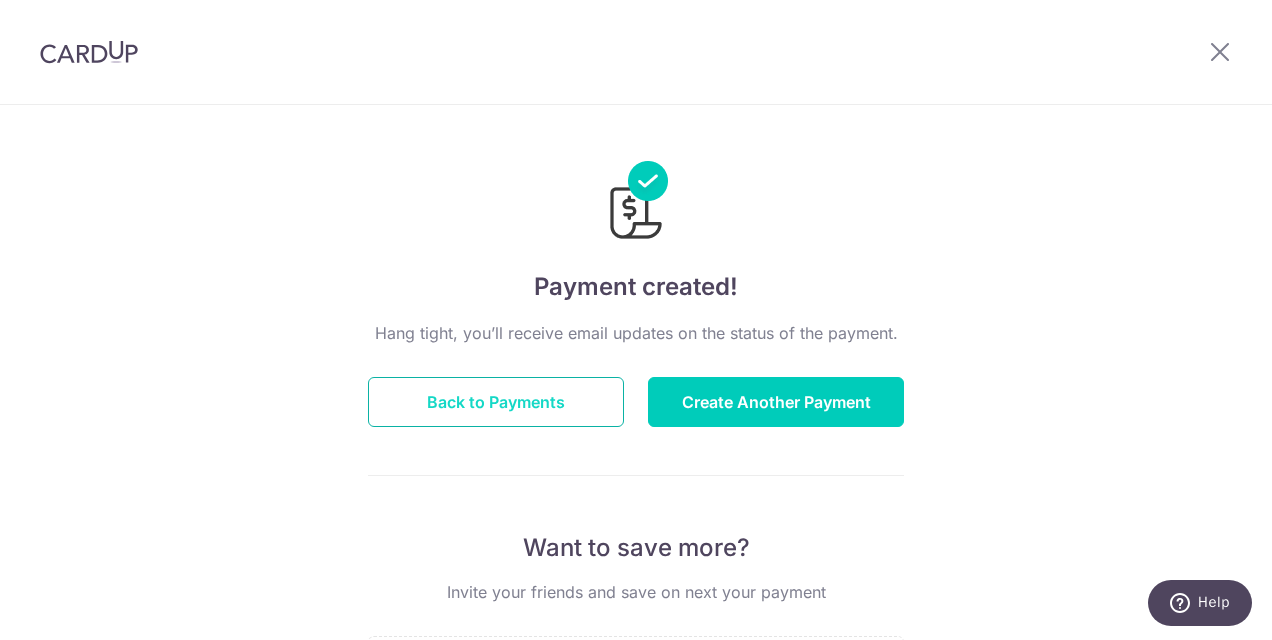 click on "Back to Payments" at bounding box center [496, 402] 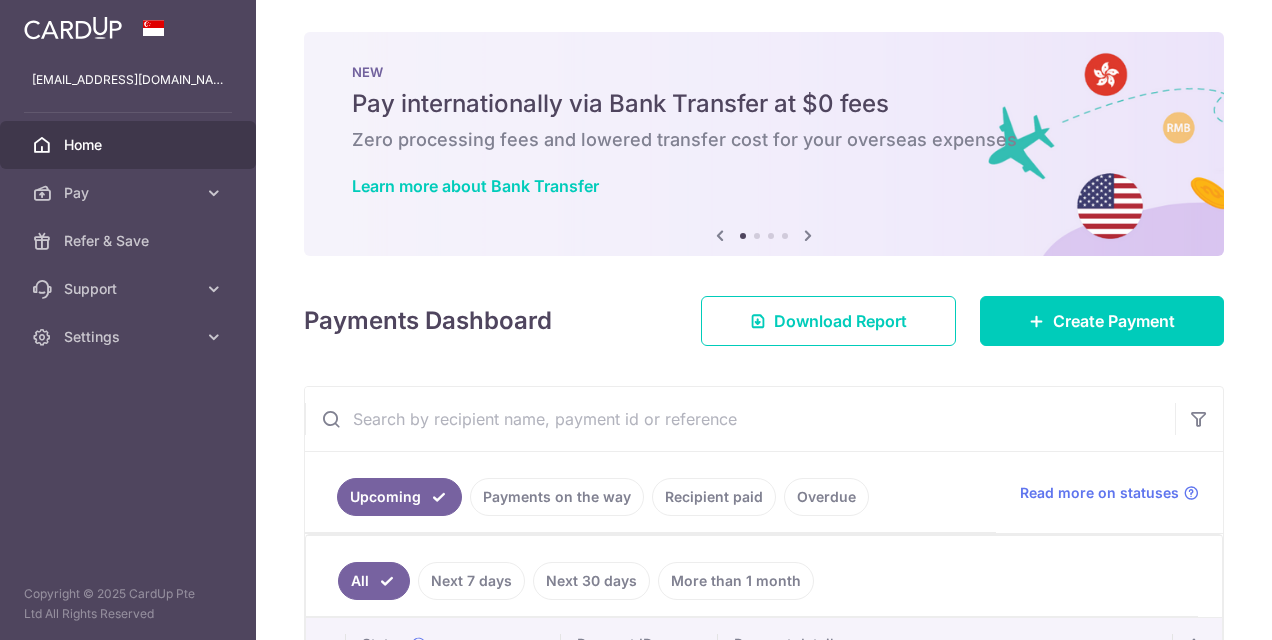 scroll, scrollTop: 0, scrollLeft: 0, axis: both 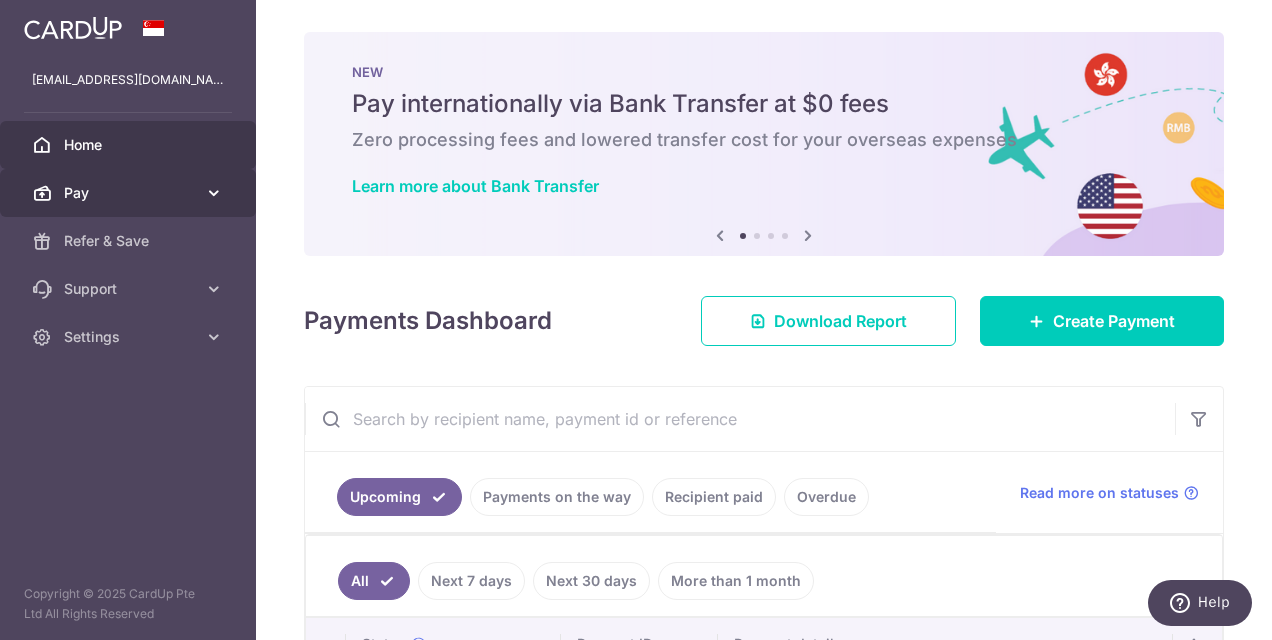 click on "Pay" at bounding box center [130, 193] 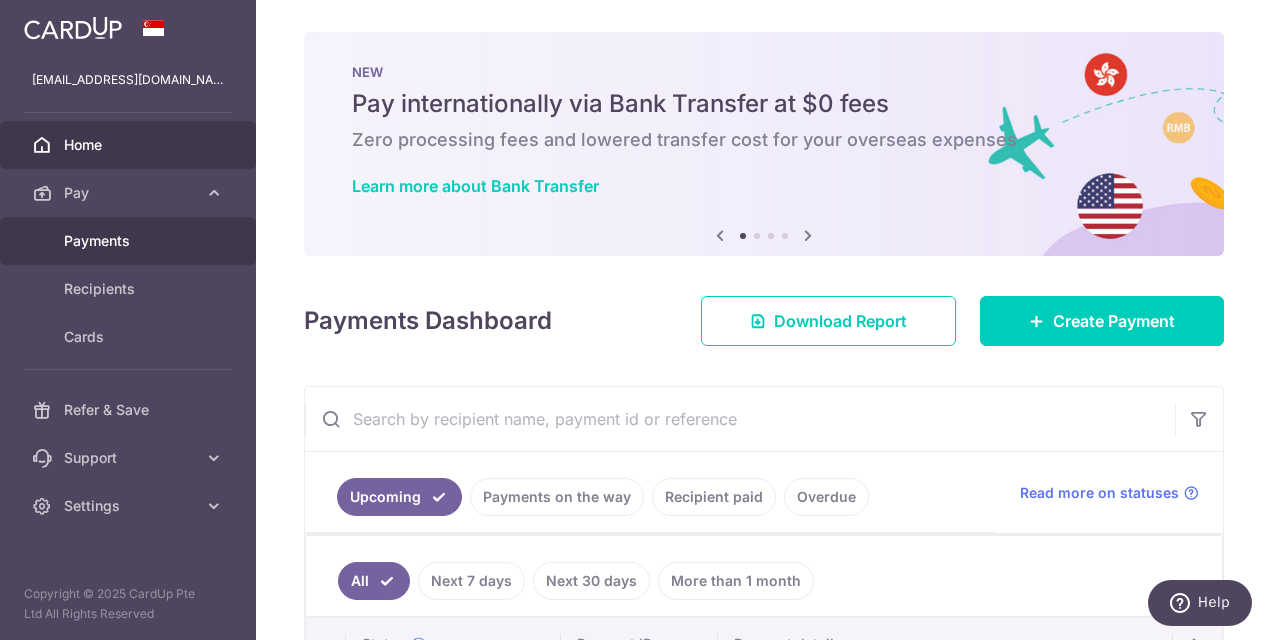 click on "Payments" at bounding box center (130, 241) 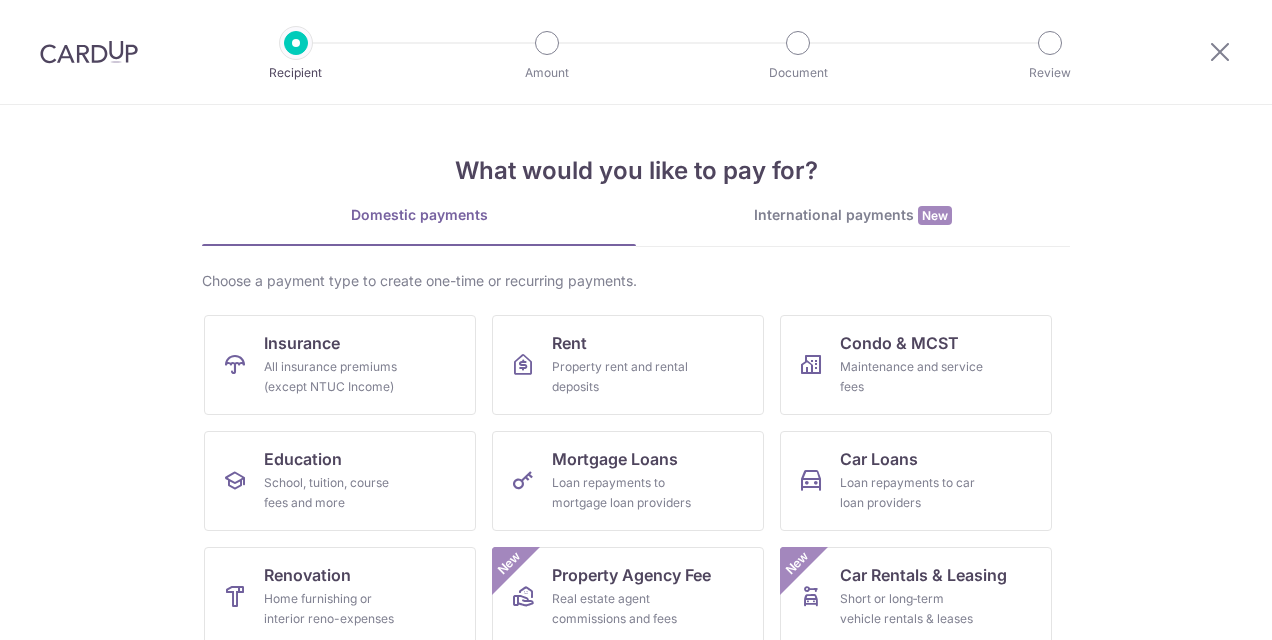 scroll, scrollTop: 0, scrollLeft: 0, axis: both 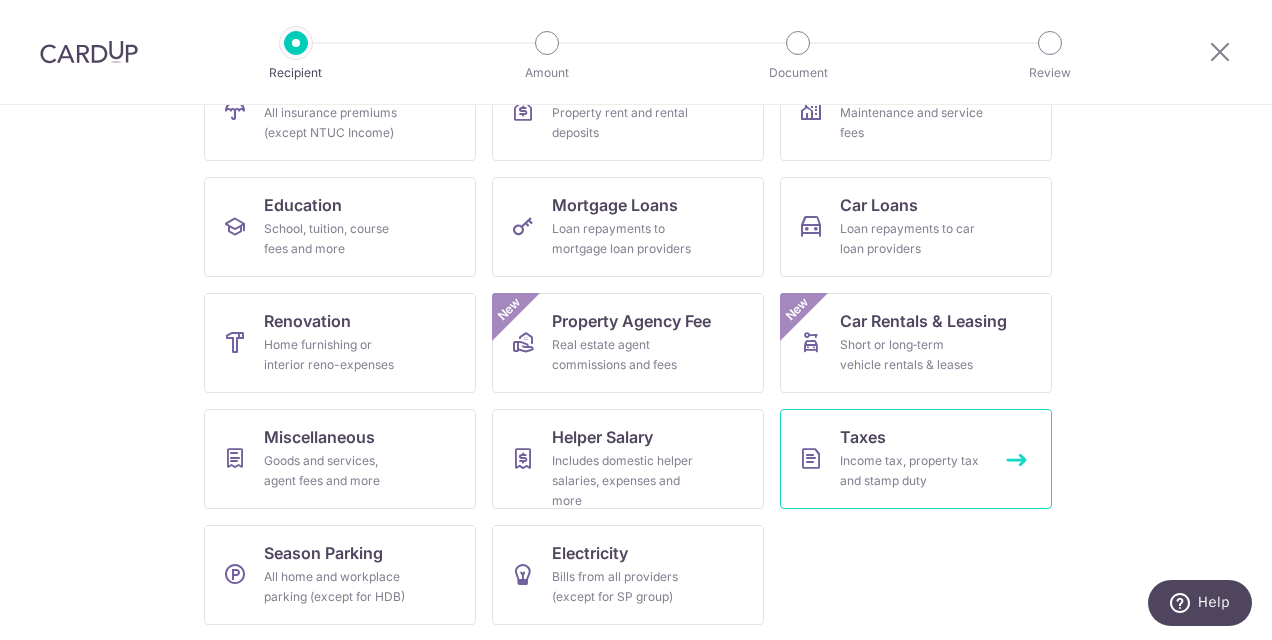click on "Taxes Income tax, property tax and stamp duty" at bounding box center (916, 459) 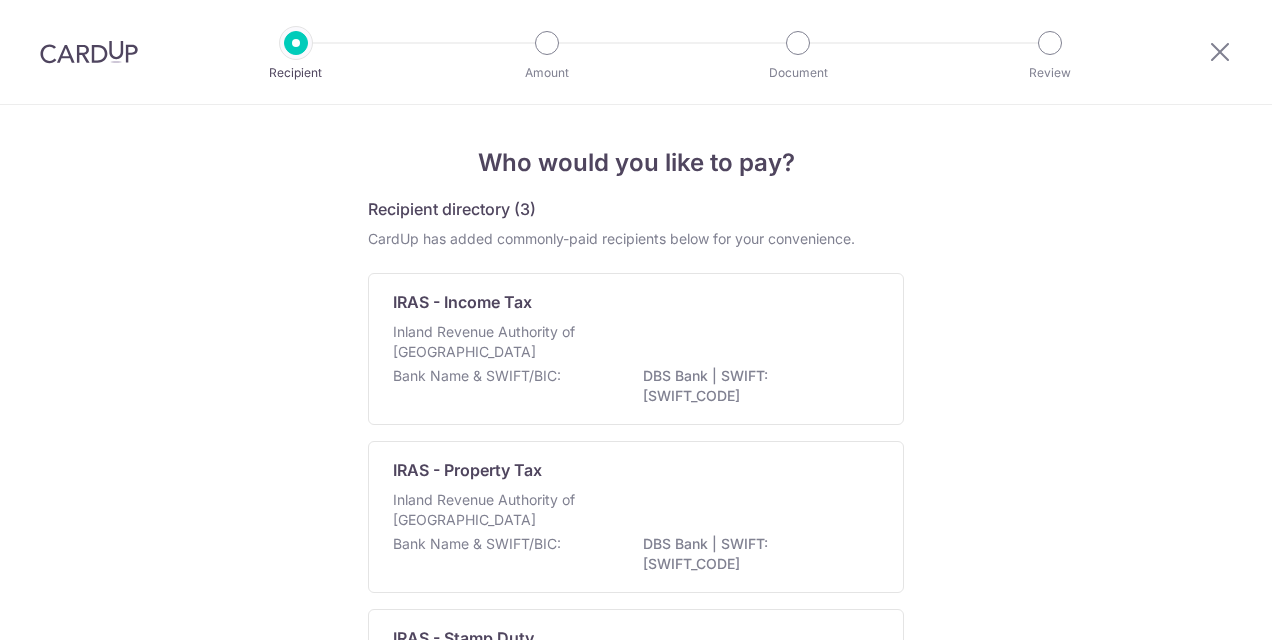 scroll, scrollTop: 0, scrollLeft: 0, axis: both 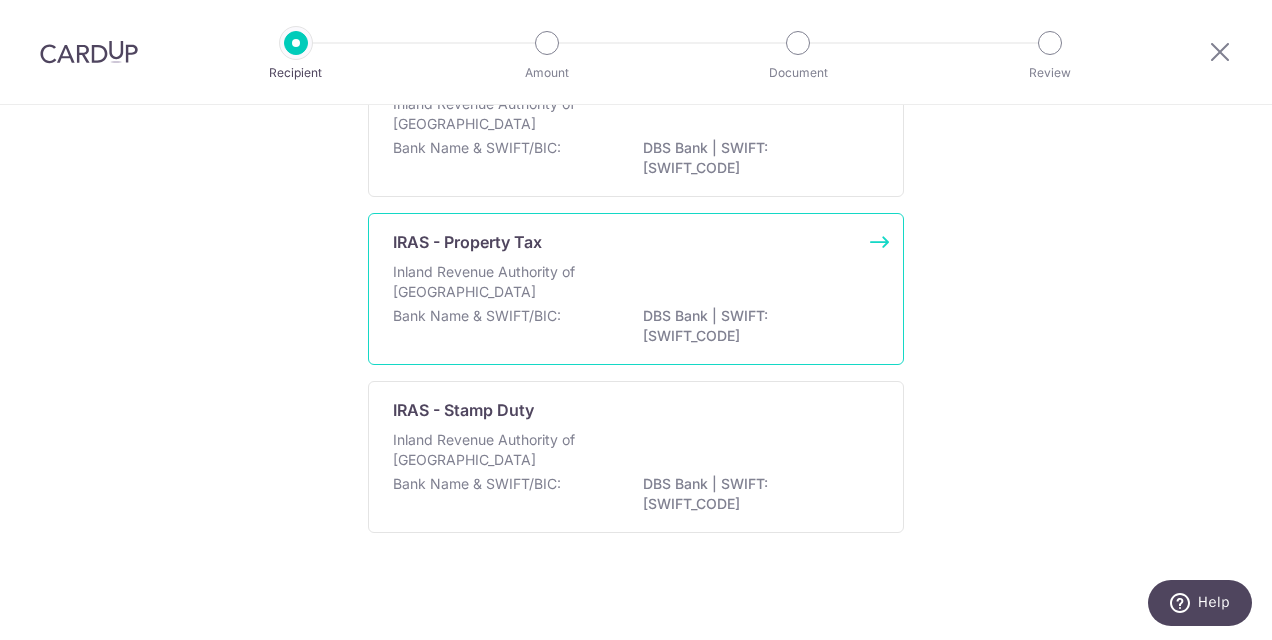 click on "IRAS - Property Tax" at bounding box center (467, 242) 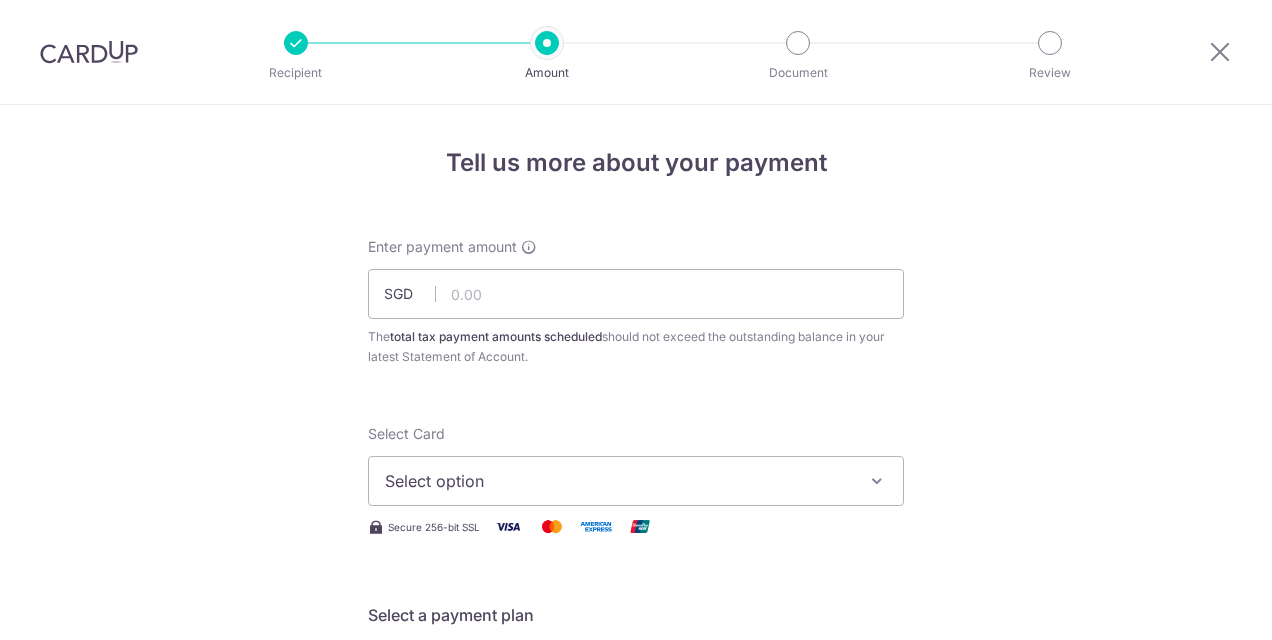 scroll, scrollTop: 0, scrollLeft: 0, axis: both 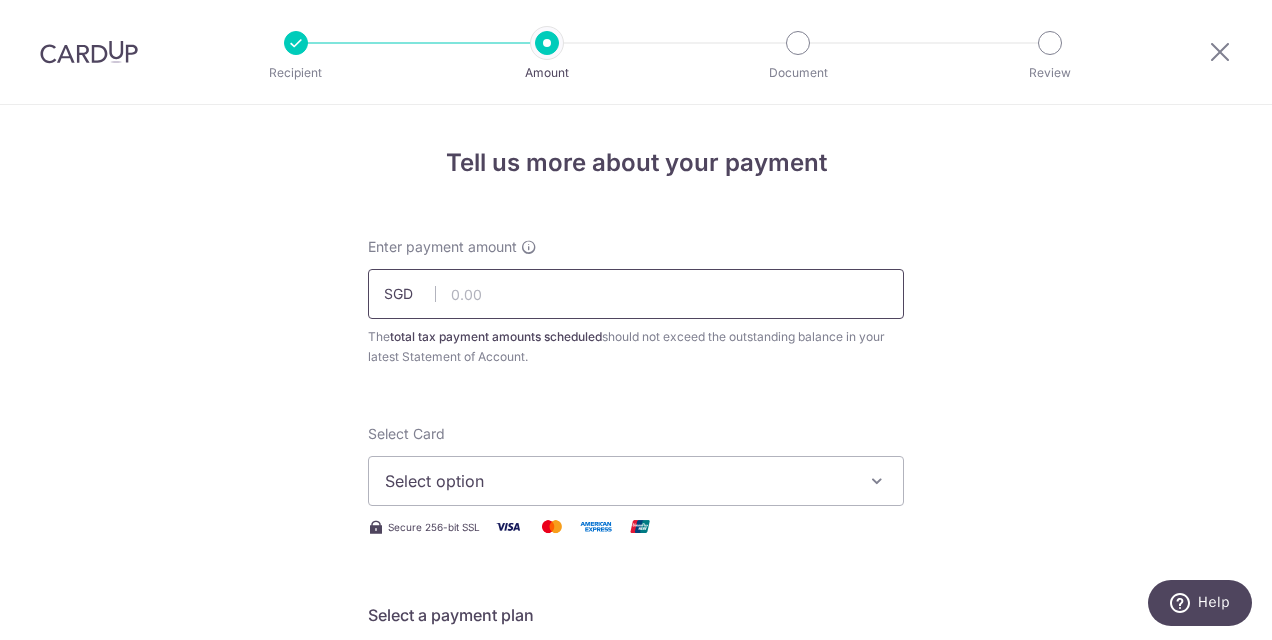 click at bounding box center [636, 294] 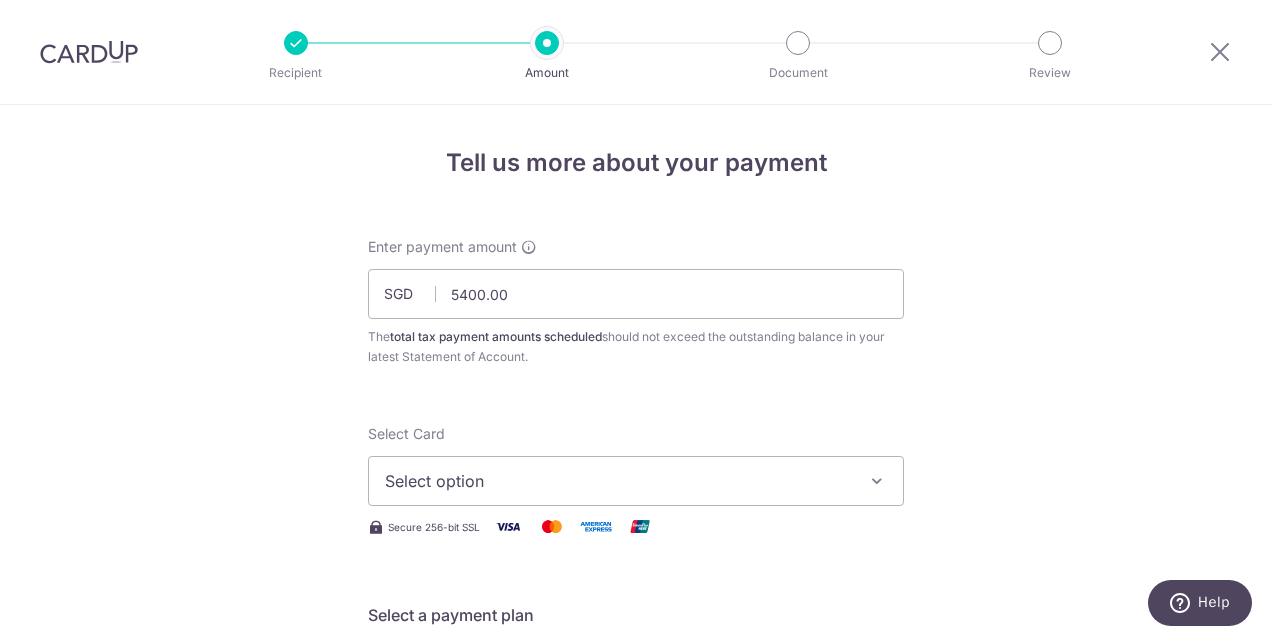 type on "5,400.00" 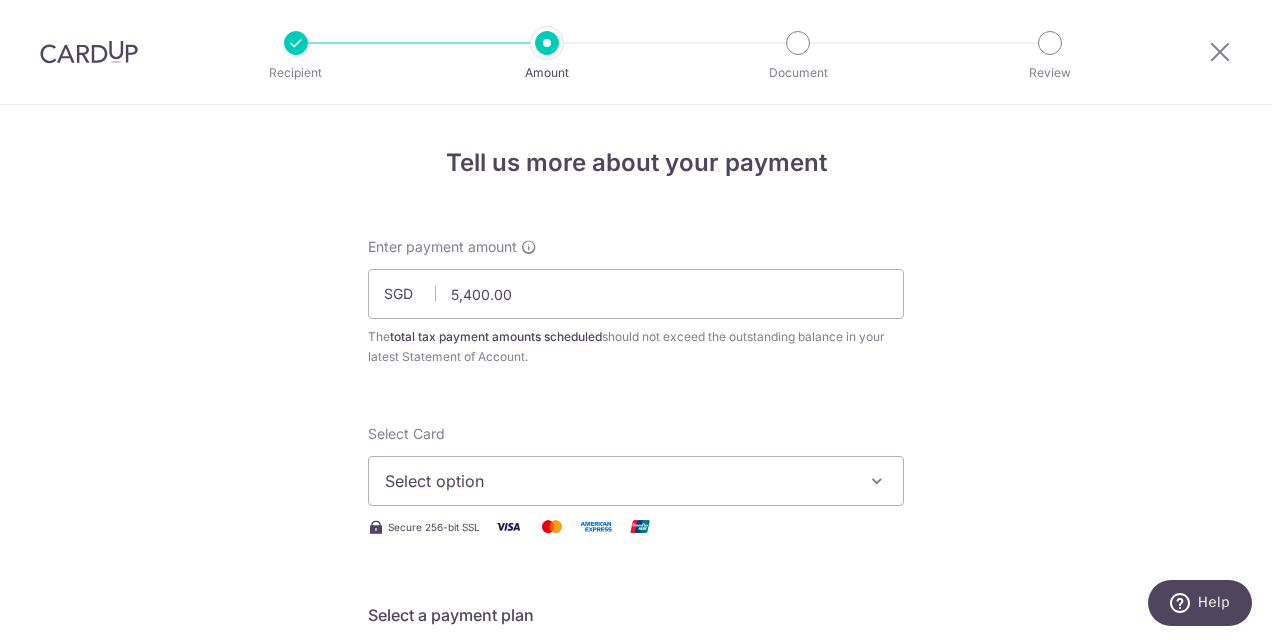 click on "Tell us more about your payment
Enter payment amount
SGD
5,400.00
5400.00
The  total tax payment amounts scheduled  should not exceed the outstanding balance in your latest Statement of Account.
Select Card
Select option
Add credit card
Your Cards
**** 5910
**** 0259
Secure 256-bit SSL
Text" at bounding box center (636, 1033) 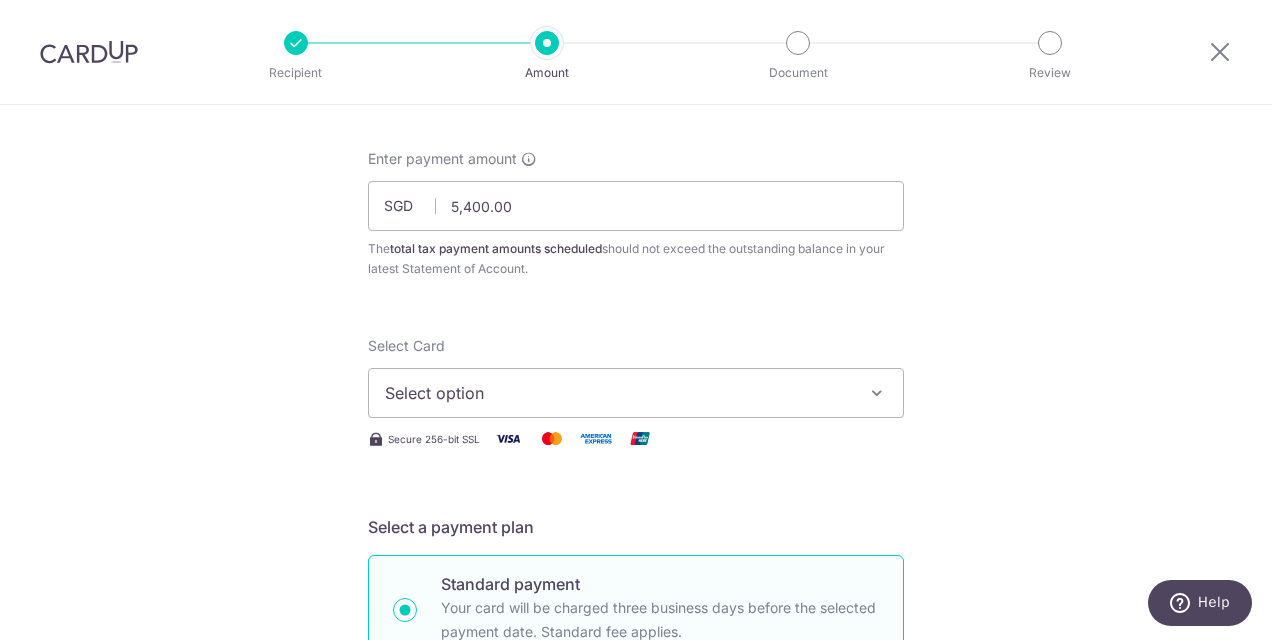 scroll, scrollTop: 203, scrollLeft: 0, axis: vertical 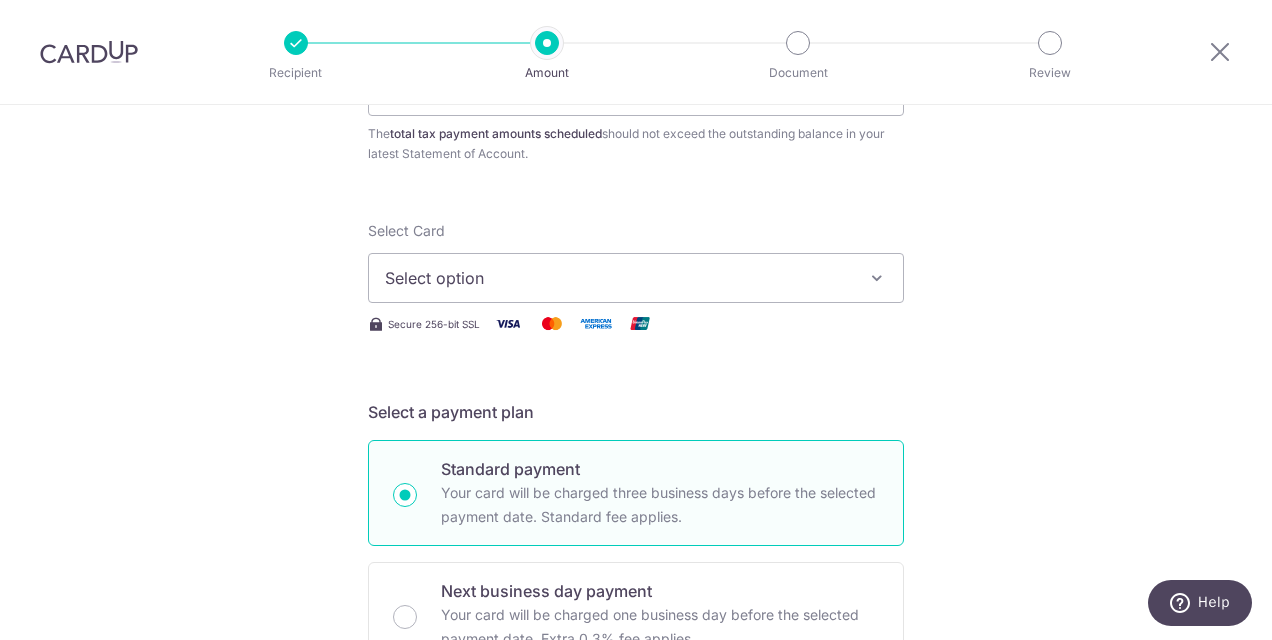 click on "Select Card
Select option
Add credit card
Your Cards
**** 5910
**** 0259
Secure 256-bit SSL" at bounding box center [636, 278] 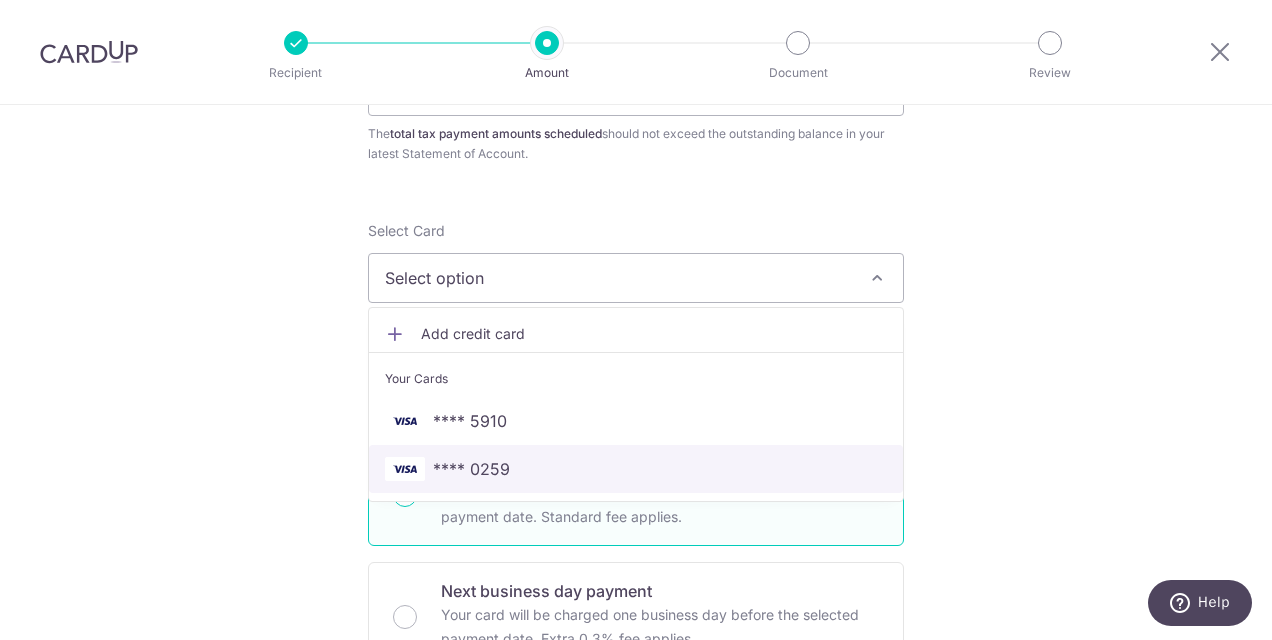 click on "**** 0259" at bounding box center (636, 469) 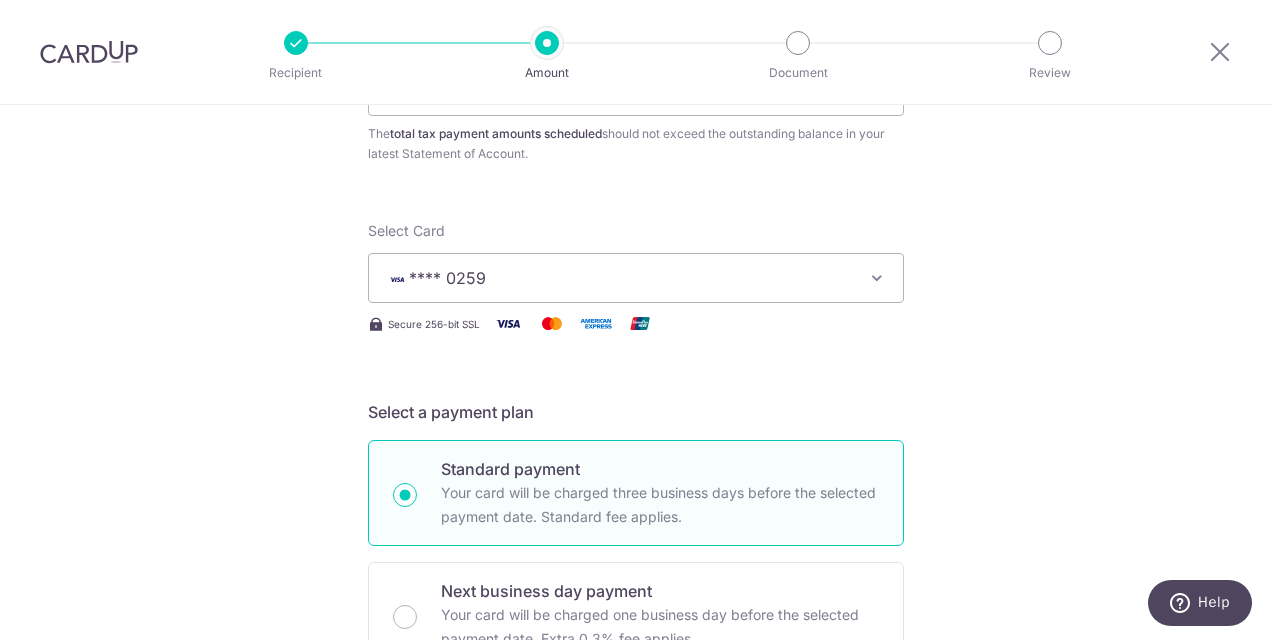 click on "Tell us more about your payment
Enter payment amount
SGD
5,400.00
5400.00
The  total tax payment amounts scheduled  should not exceed the outstanding balance in your latest Statement of Account.
Select Card
**** 0259
Add credit card
Your Cards
**** 5910
**** 0259
Secure 256-bit SSL
Text" at bounding box center (636, 830) 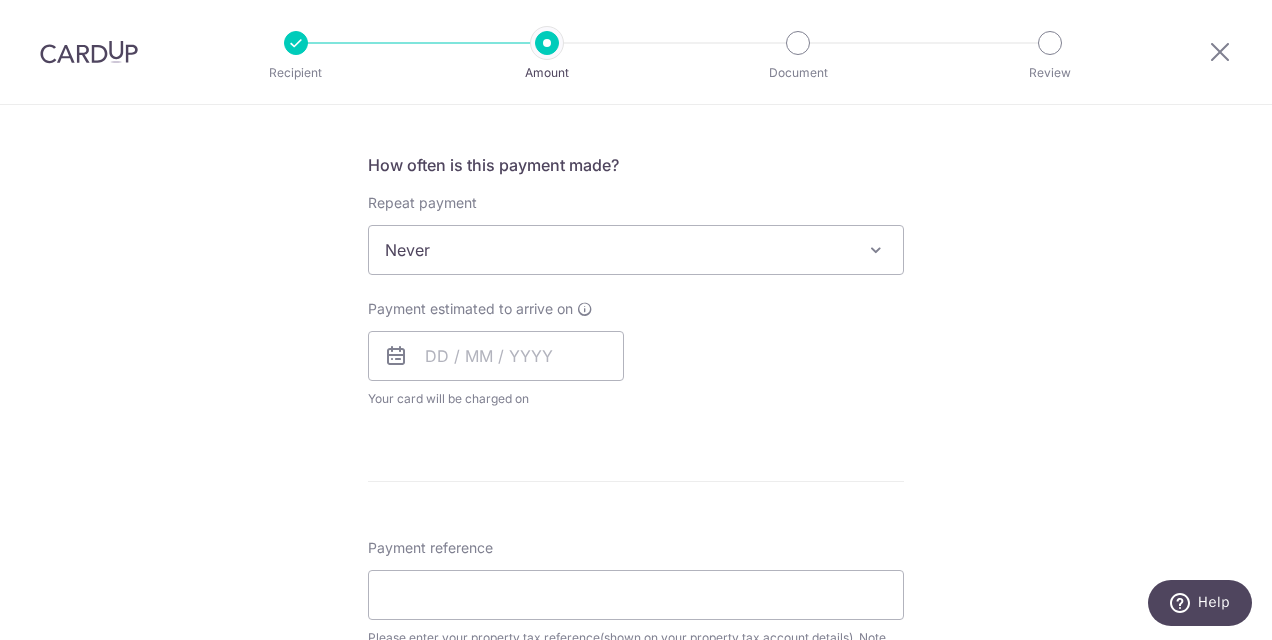 scroll, scrollTop: 746, scrollLeft: 0, axis: vertical 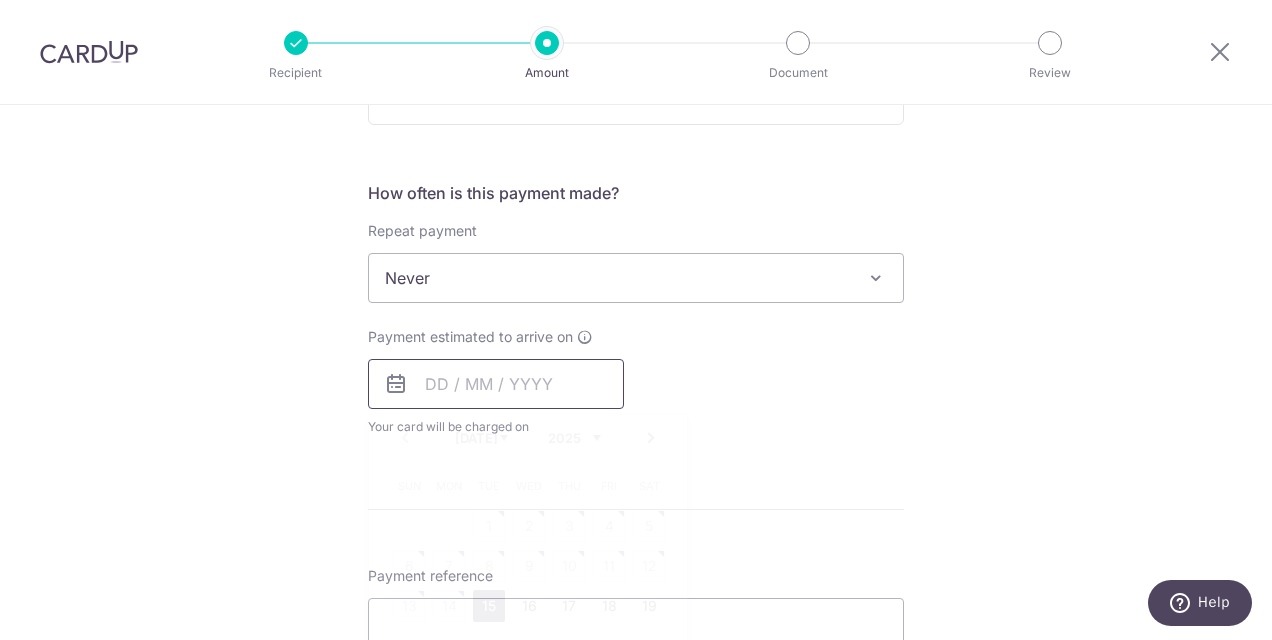 click at bounding box center [496, 384] 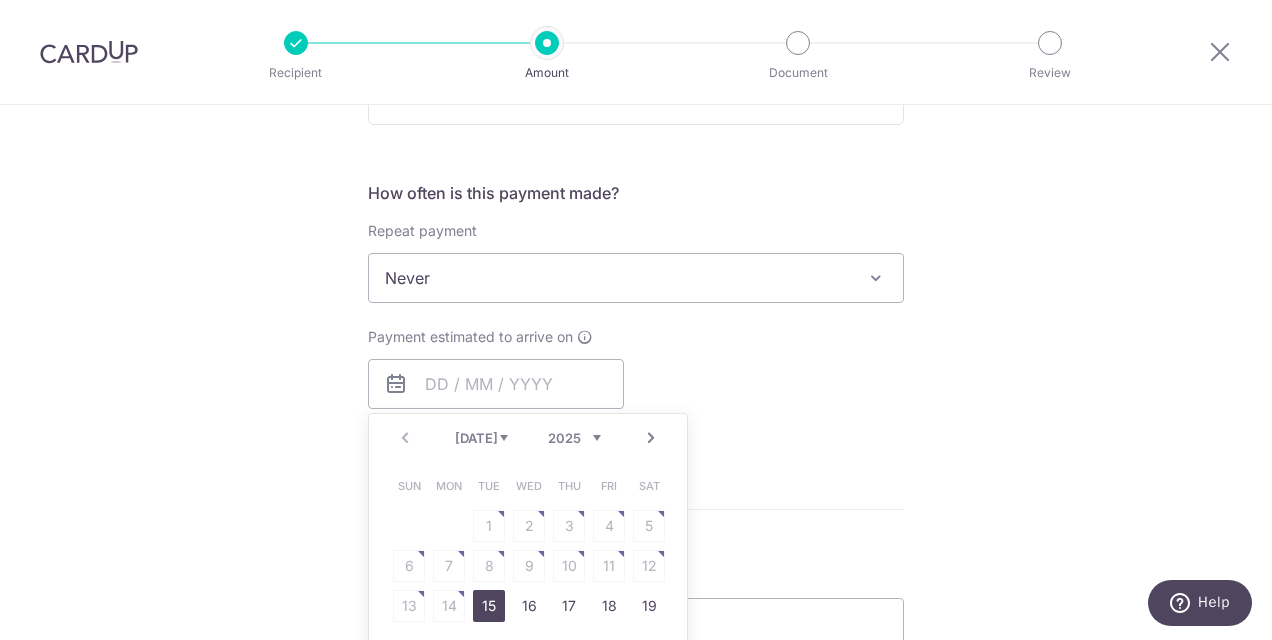 click on "15" at bounding box center [489, 606] 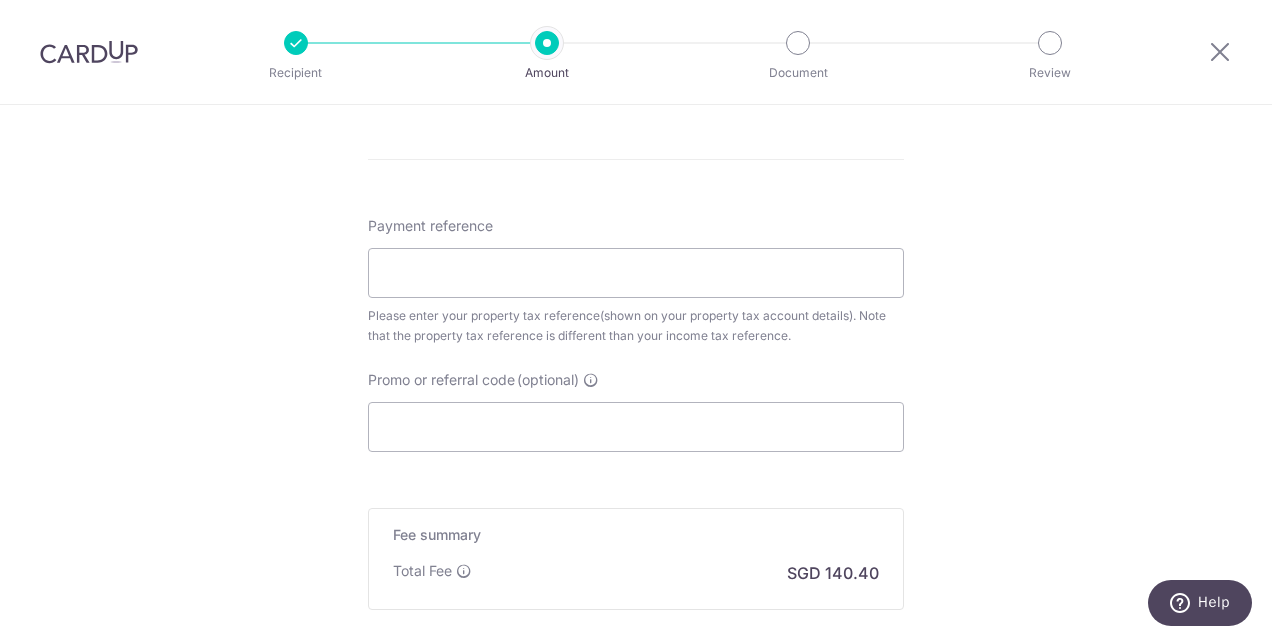 scroll, scrollTop: 1190, scrollLeft: 0, axis: vertical 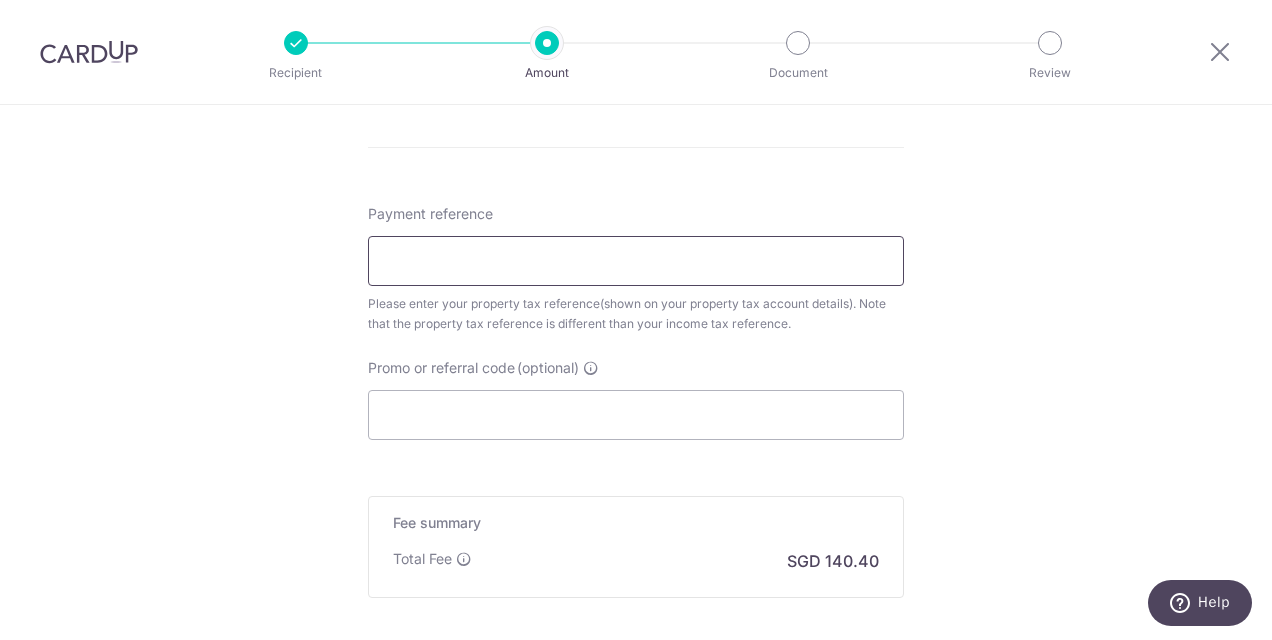 click on "Payment reference" at bounding box center [636, 261] 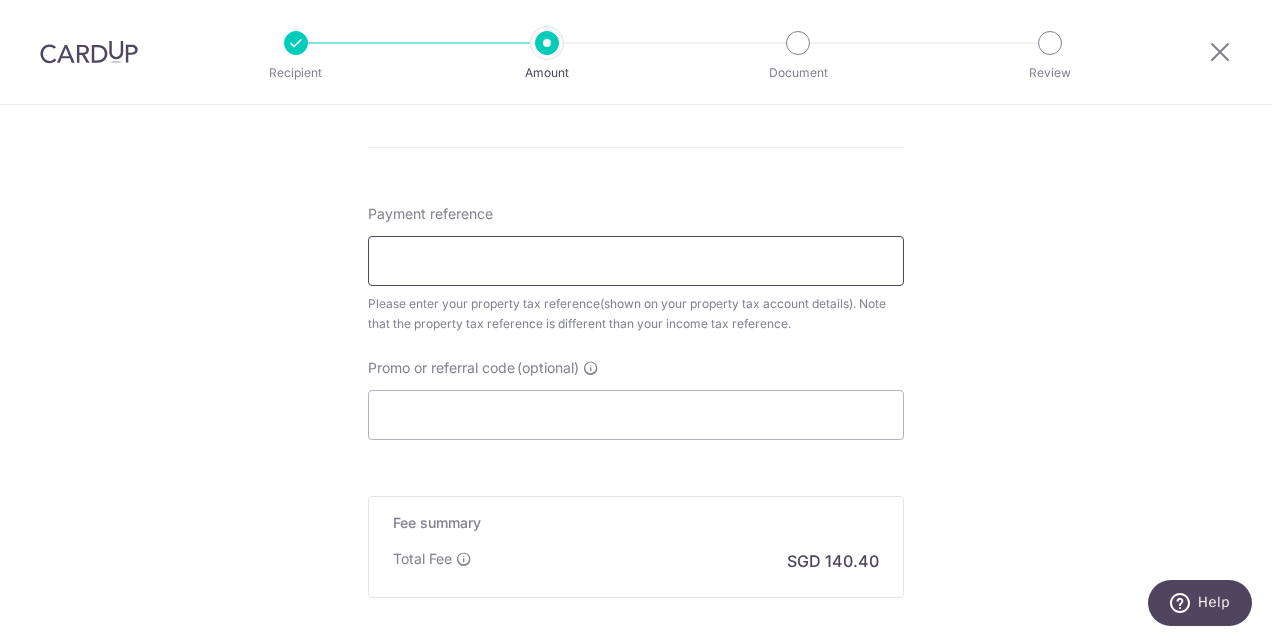 type on "1870416N" 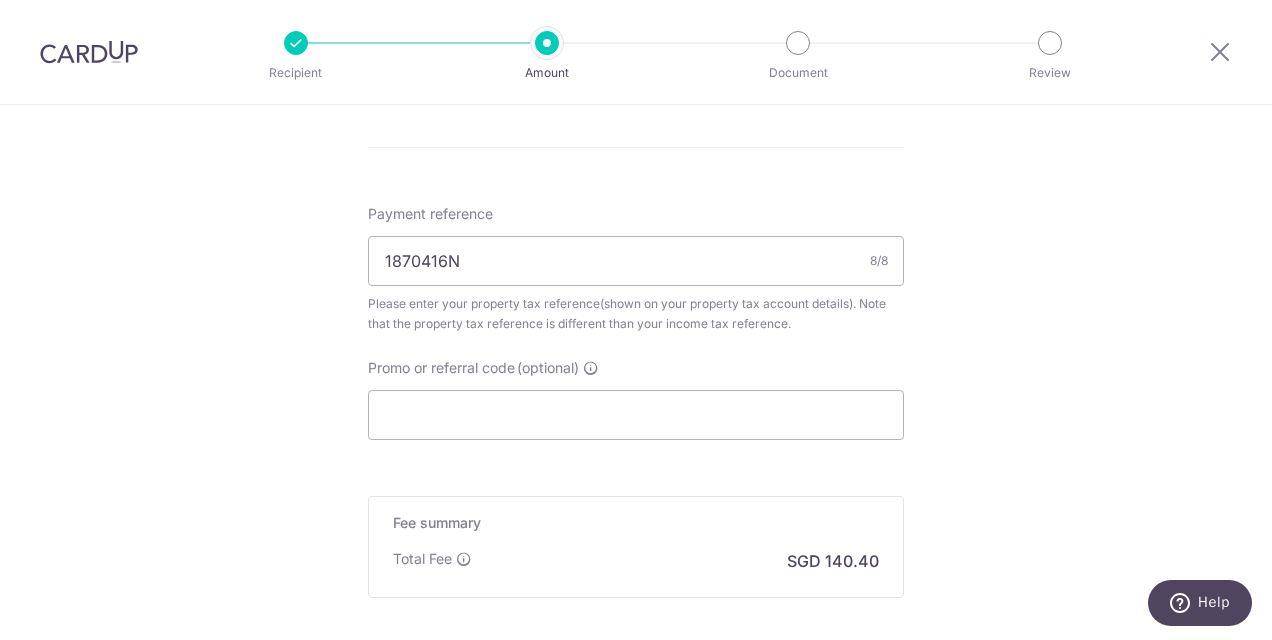 click on "Tell us more about your payment
Enter payment amount
SGD
5,400.00
5400.00
The  total tax payment amounts scheduled  should not exceed the outstanding balance in your latest Statement of Account.
Select Card
**** 0259
Add credit card
Your Cards
**** 5910
**** 0259
Secure 256-bit SSL
Text" at bounding box center [636, -116] 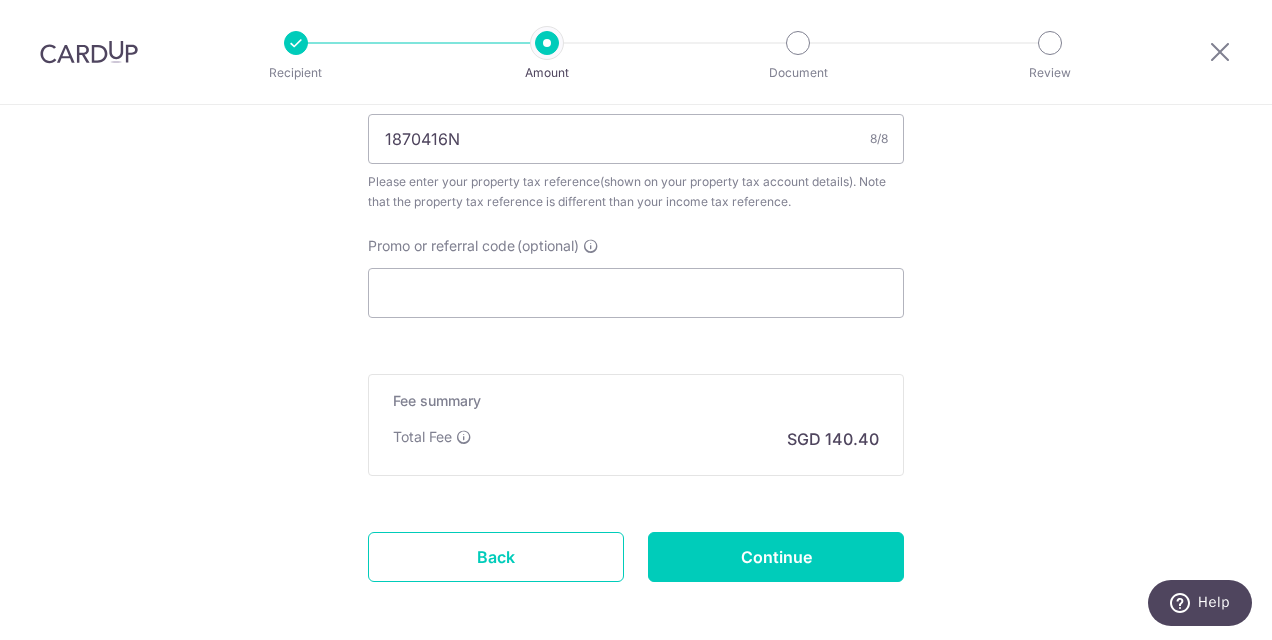 scroll, scrollTop: 1399, scrollLeft: 0, axis: vertical 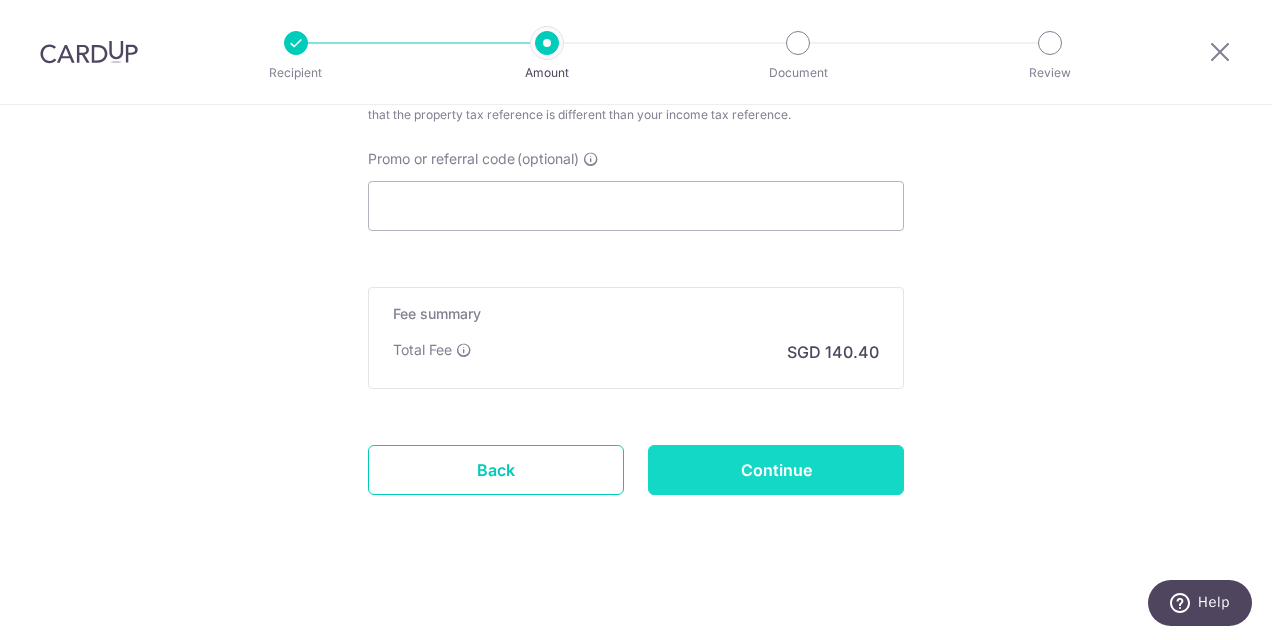 click on "Continue" at bounding box center [776, 470] 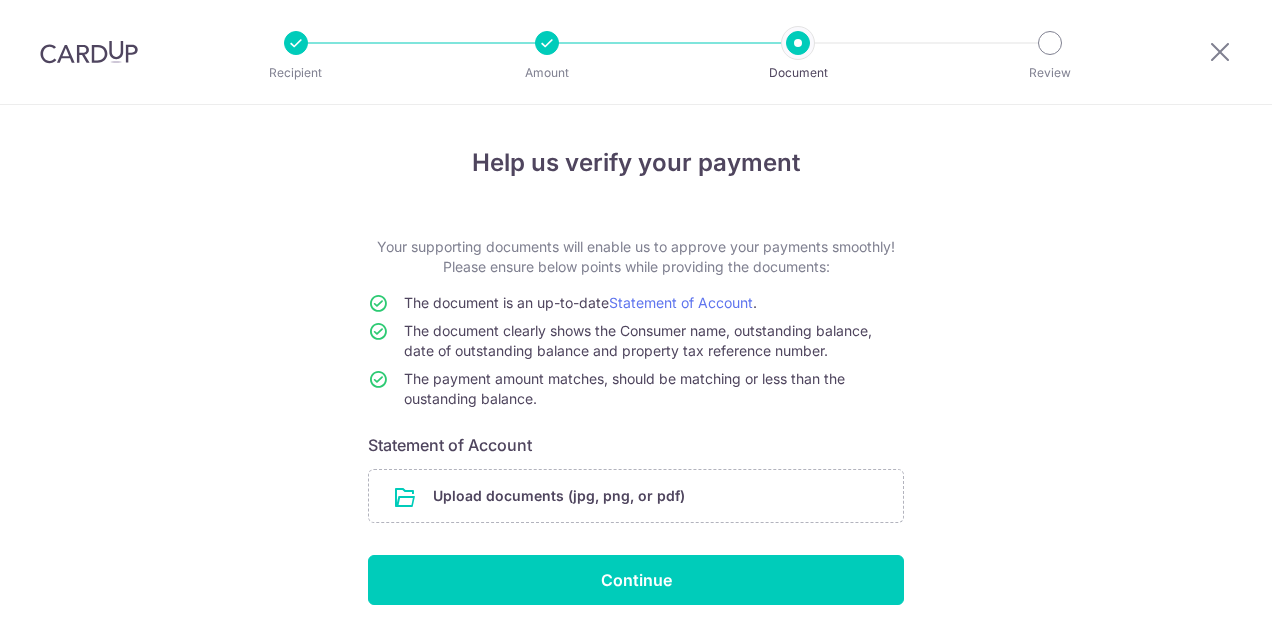 scroll, scrollTop: 0, scrollLeft: 0, axis: both 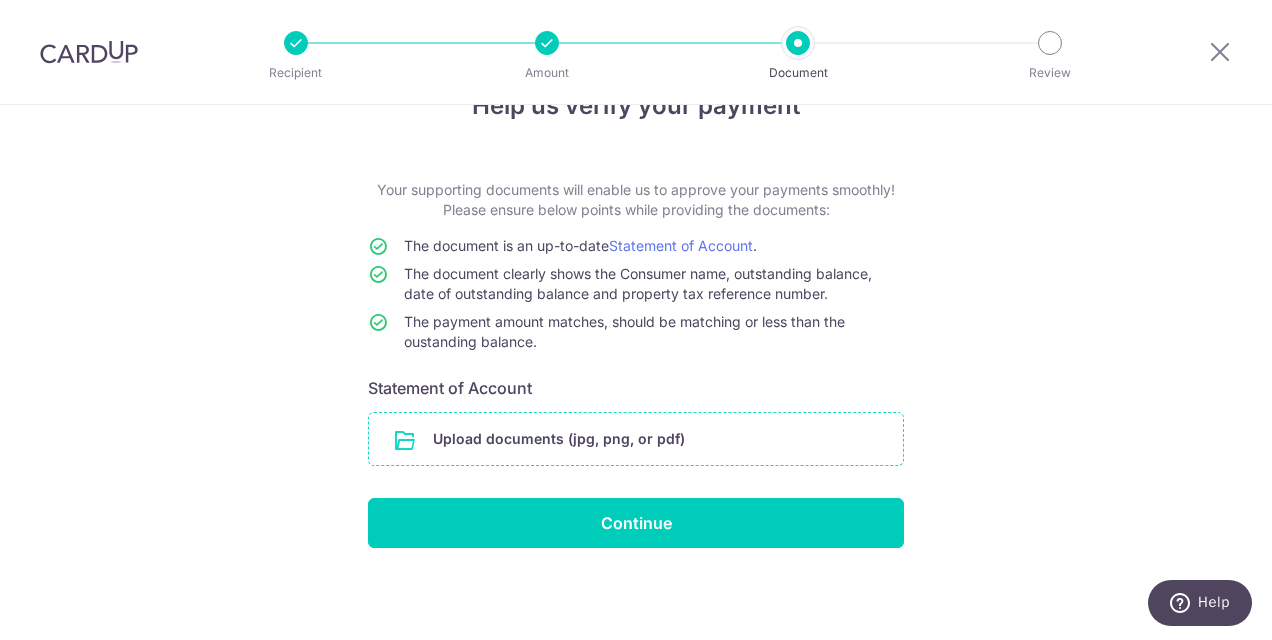 click at bounding box center [636, 439] 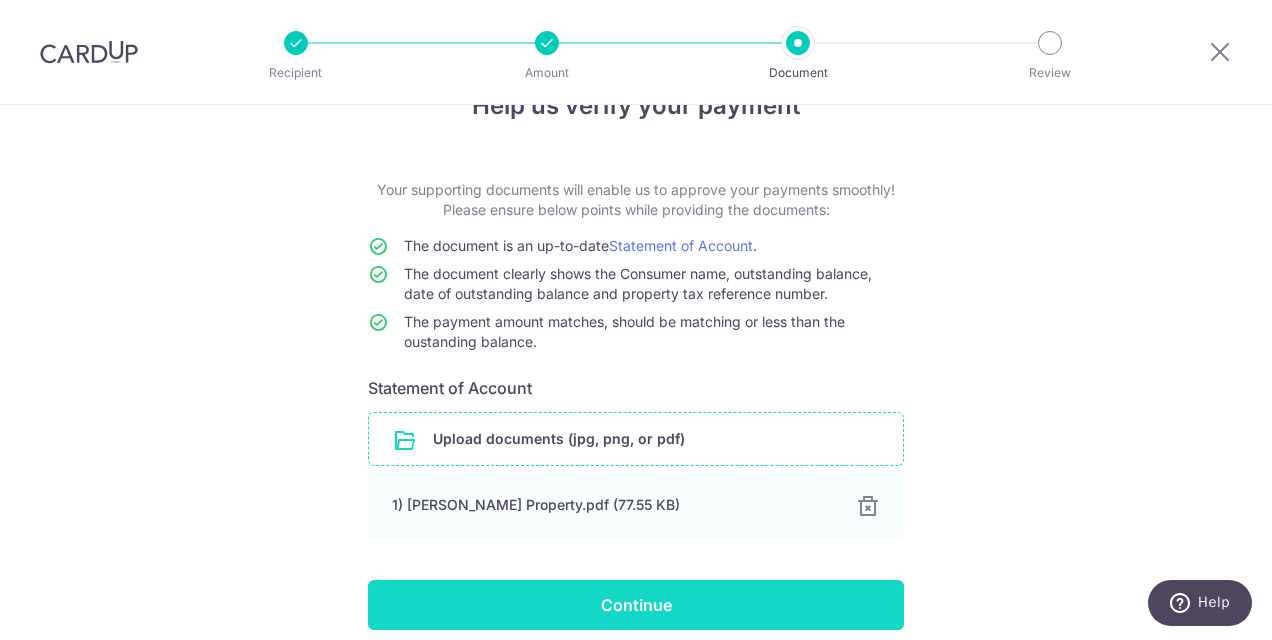 click on "Continue" at bounding box center [636, 605] 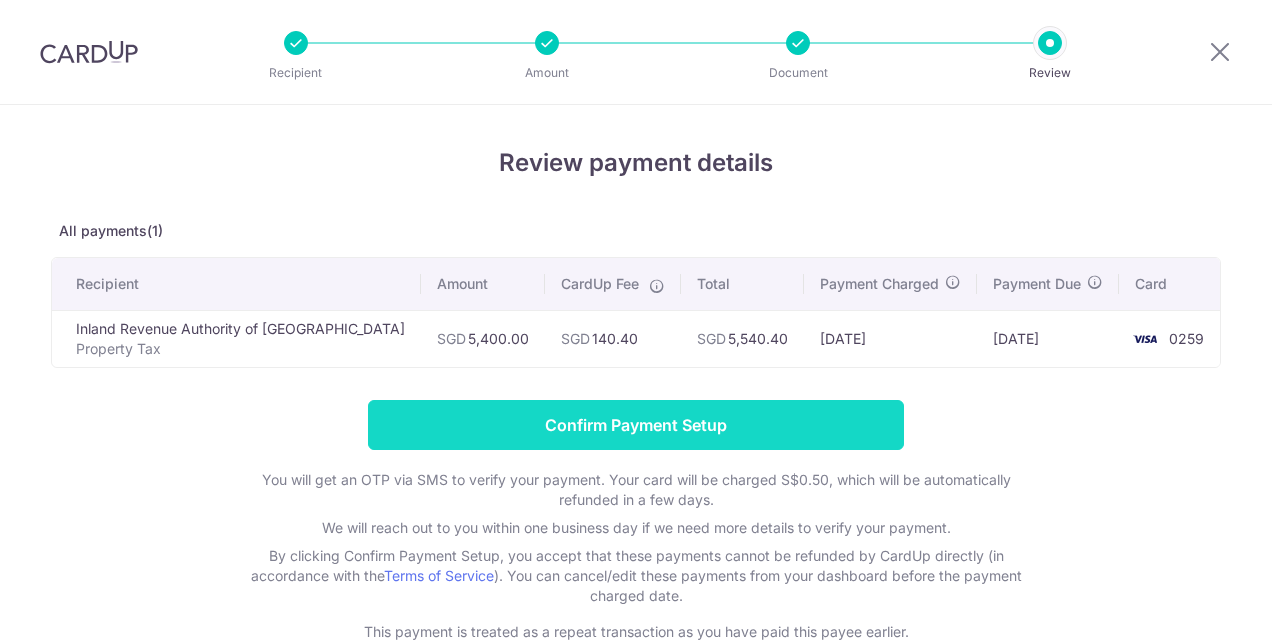 scroll, scrollTop: 0, scrollLeft: 0, axis: both 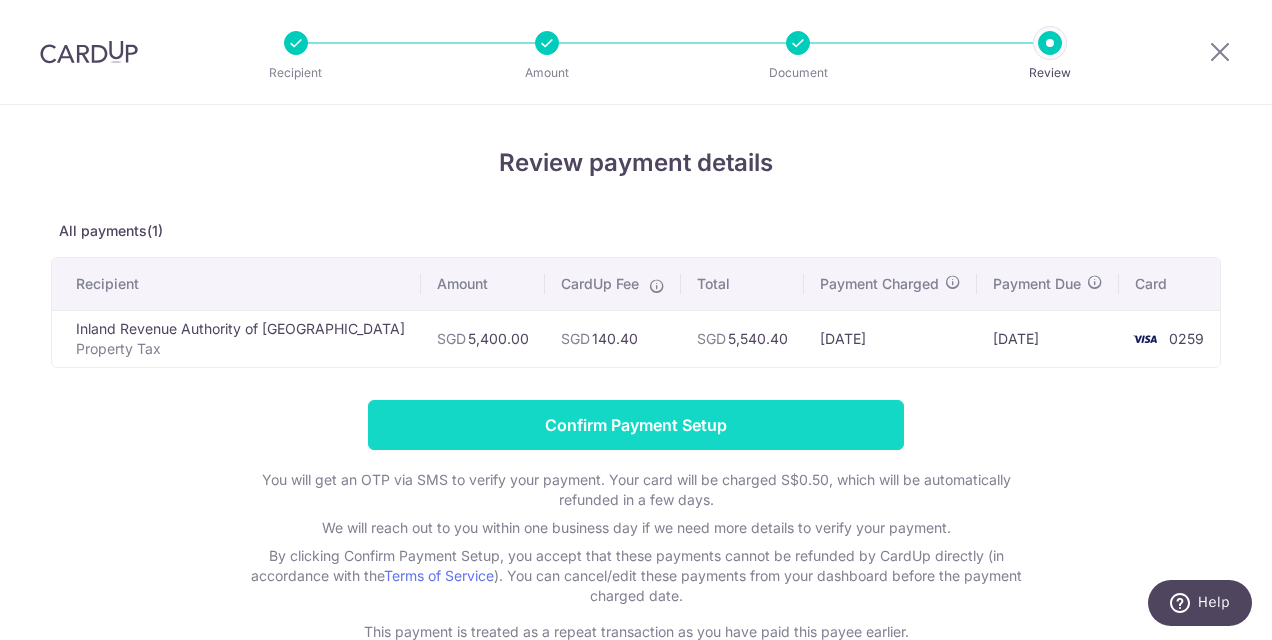 click on "Confirm Payment Setup" at bounding box center (636, 425) 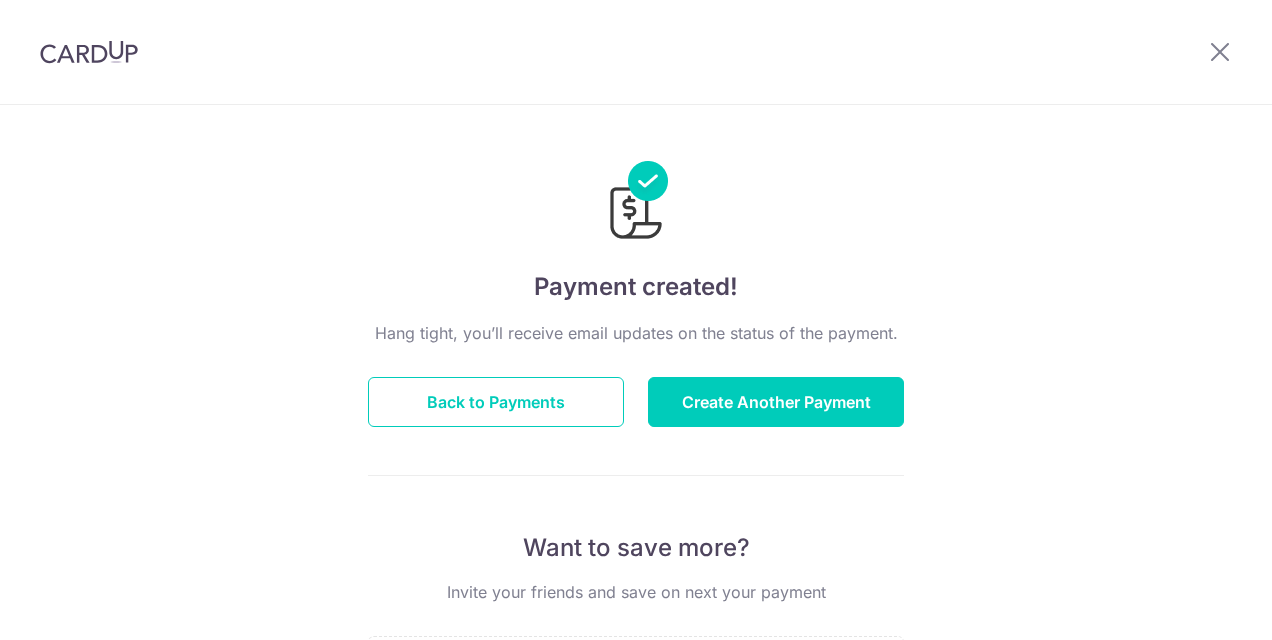 scroll, scrollTop: 0, scrollLeft: 0, axis: both 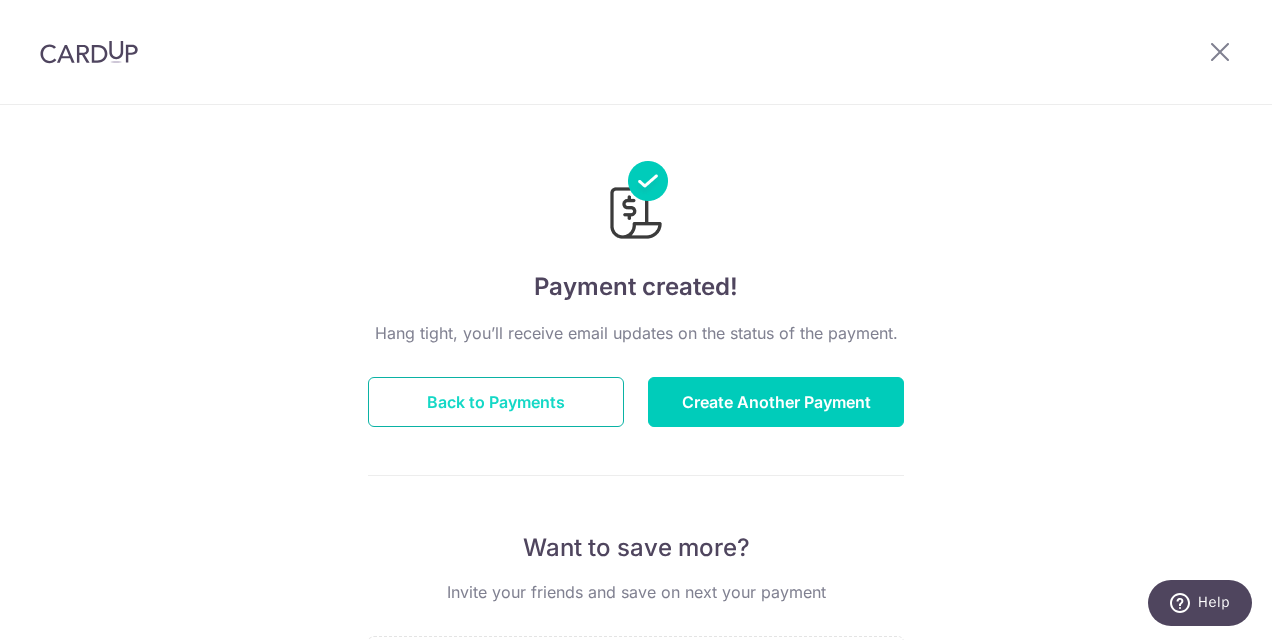 click on "Back to Payments" at bounding box center (496, 402) 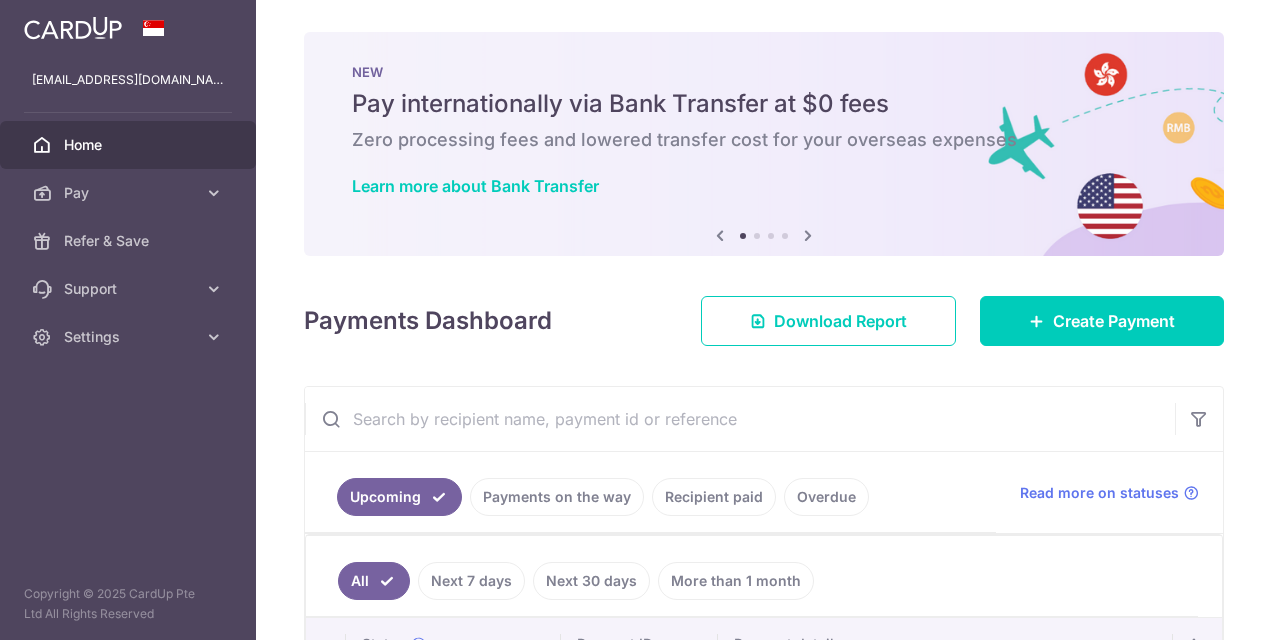 scroll, scrollTop: 0, scrollLeft: 0, axis: both 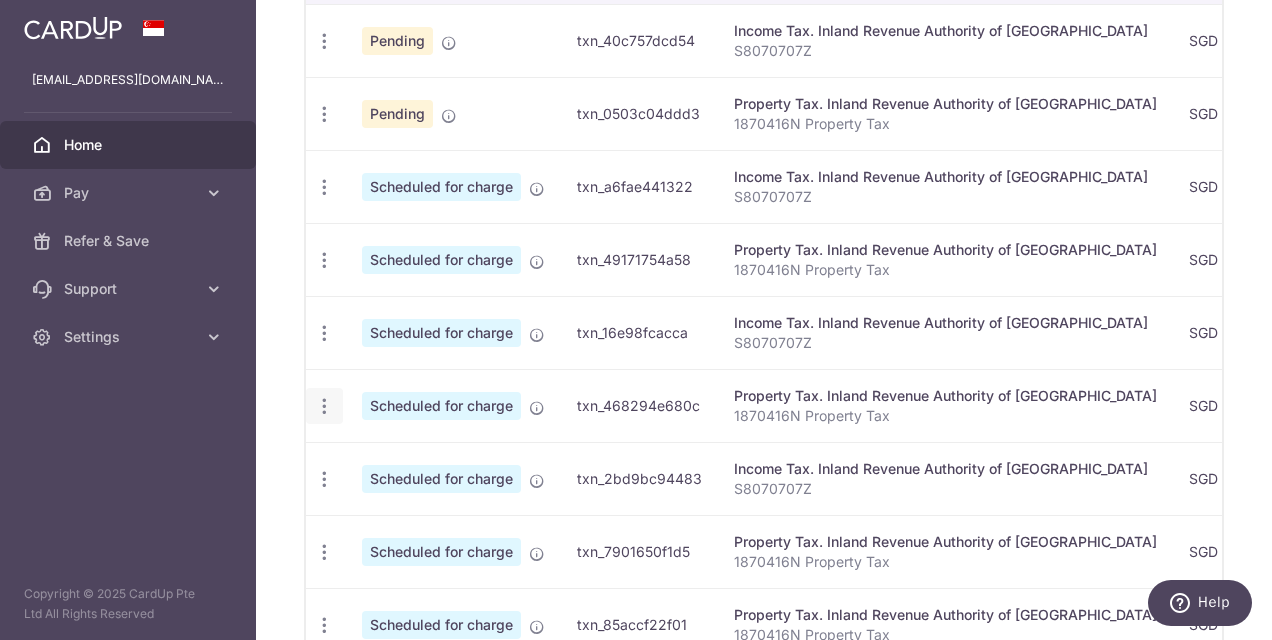 click at bounding box center (324, 41) 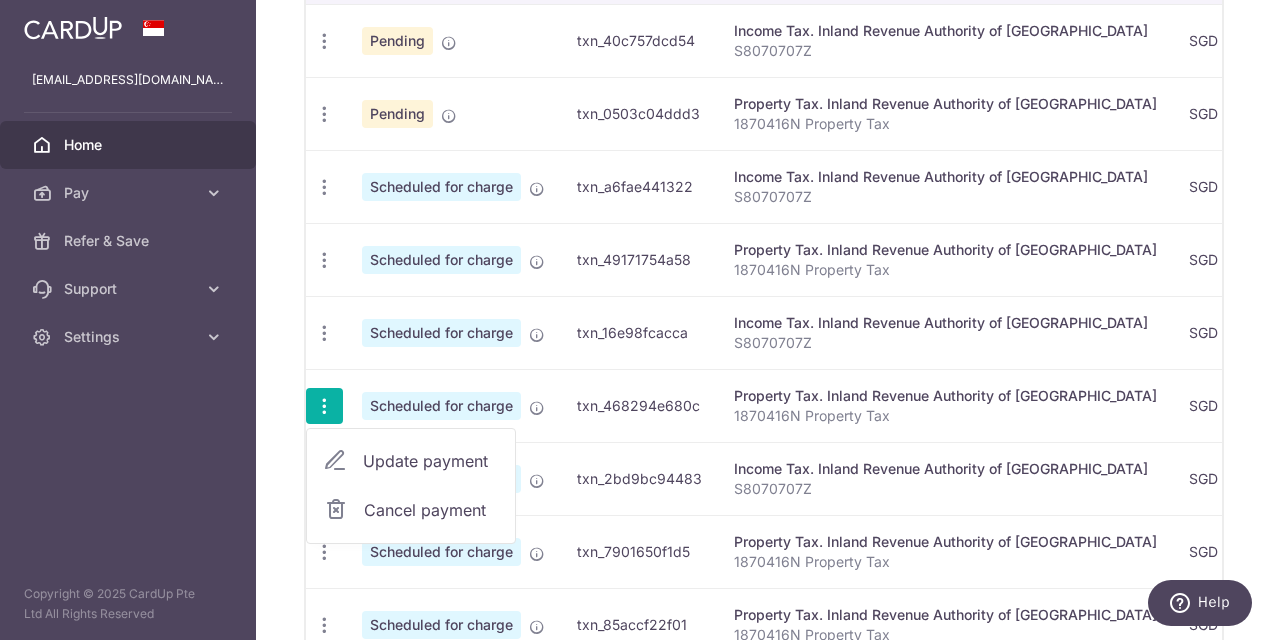 click on "×
Pause Schedule
Pause all future payments in this series
Pause just this one payment
By clicking below, you confirm you are pausing this payment to   on  . Payments can be unpaused at anytime prior to payment taken date.
Confirm
Cancel Schedule
Cancel all future payments in this series
Cancel just this one payment
Confirm
Approve Payment
Recipient Bank Details" at bounding box center (764, 320) 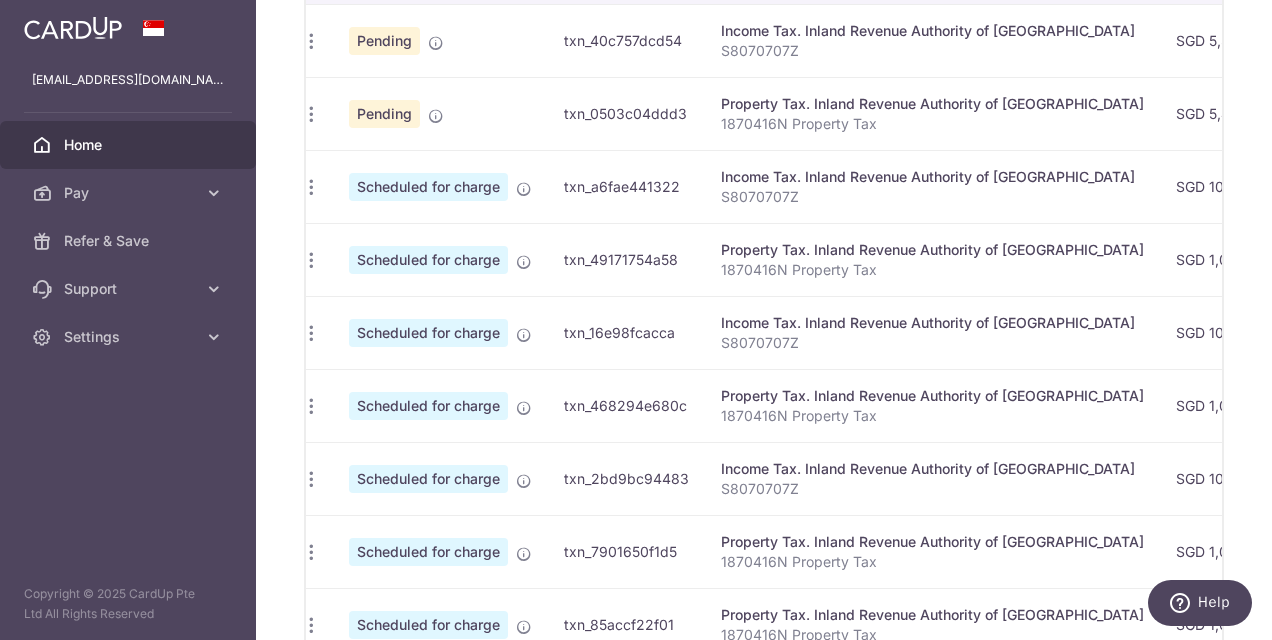 scroll, scrollTop: 0, scrollLeft: 0, axis: both 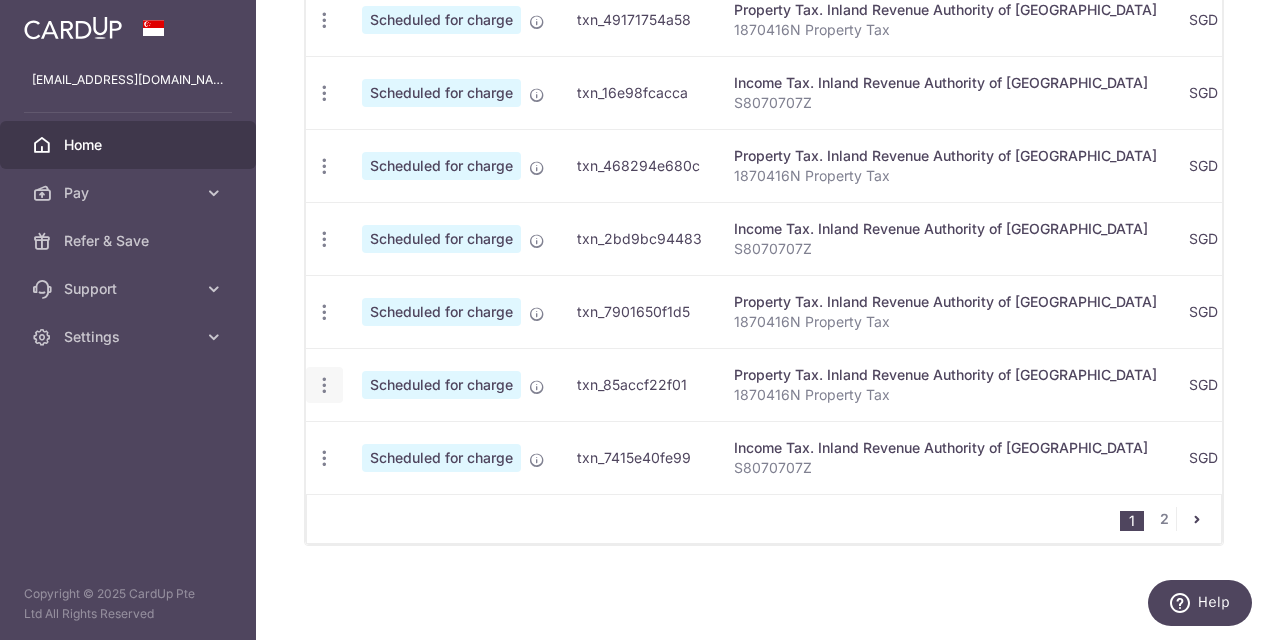 click at bounding box center [324, -199] 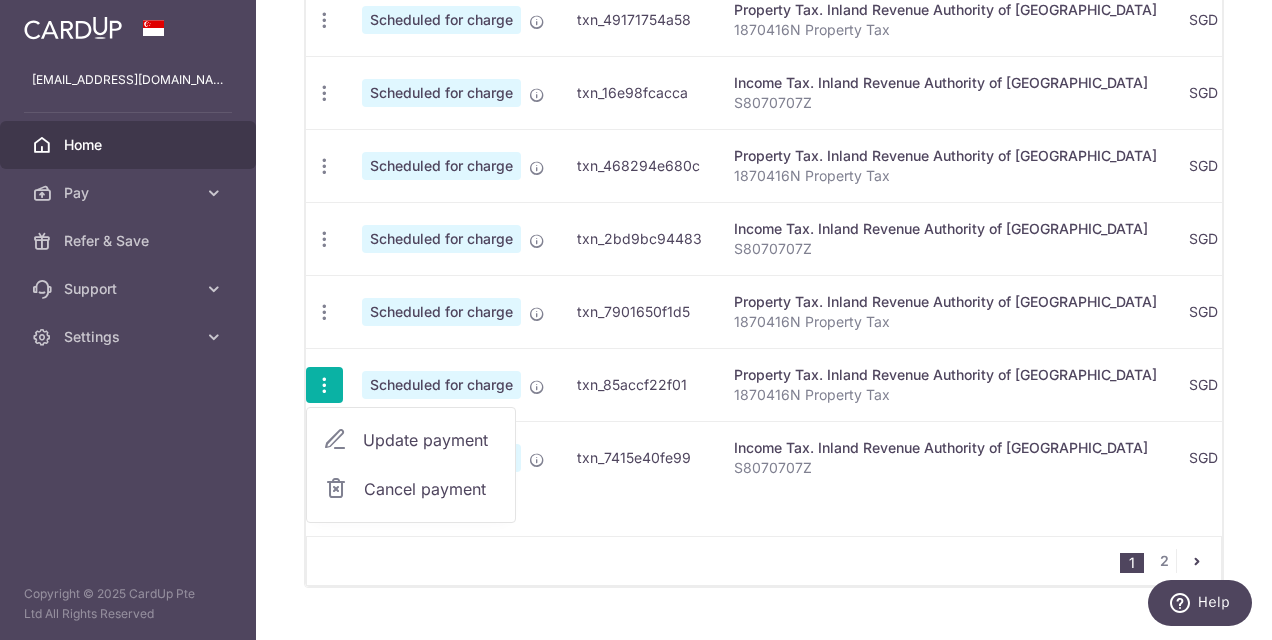click on "×
Pause Schedule
Pause all future payments in this series
Pause just this one payment
By clicking below, you confirm you are pausing this payment to   on  . Payments can be unpaused at anytime prior to payment taken date.
Confirm
Cancel Schedule
Cancel all future payments in this series
Cancel just this one payment
Confirm
Approve Payment
Recipient Bank Details" at bounding box center [764, 320] 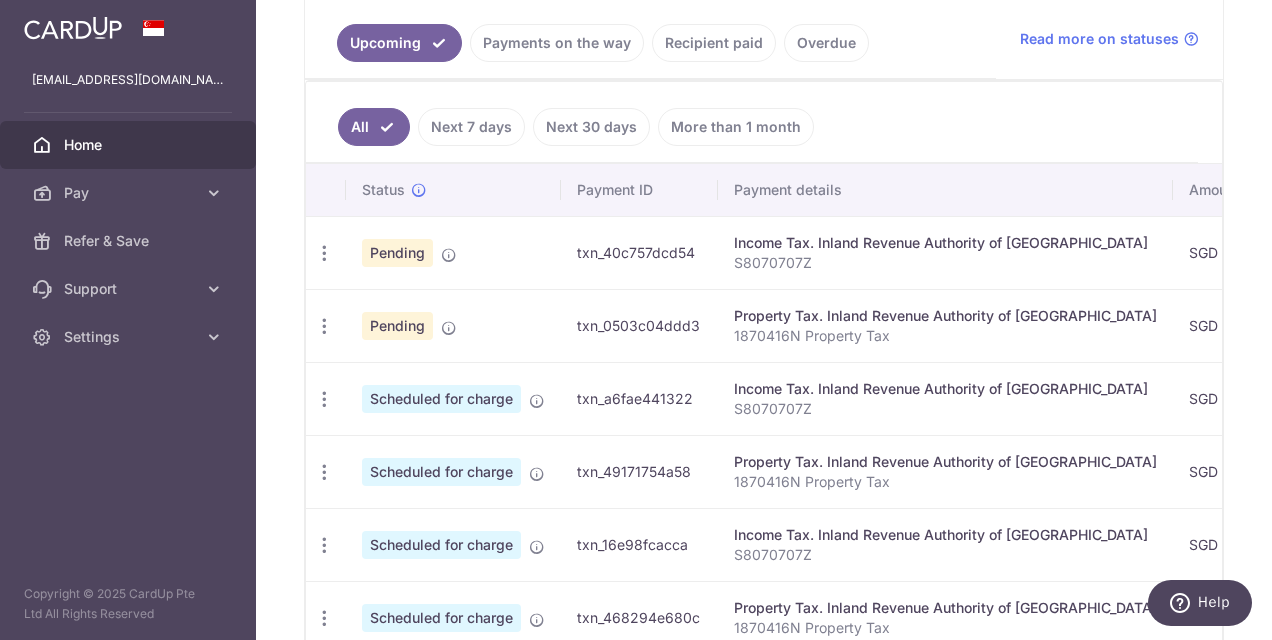 scroll, scrollTop: 456, scrollLeft: 0, axis: vertical 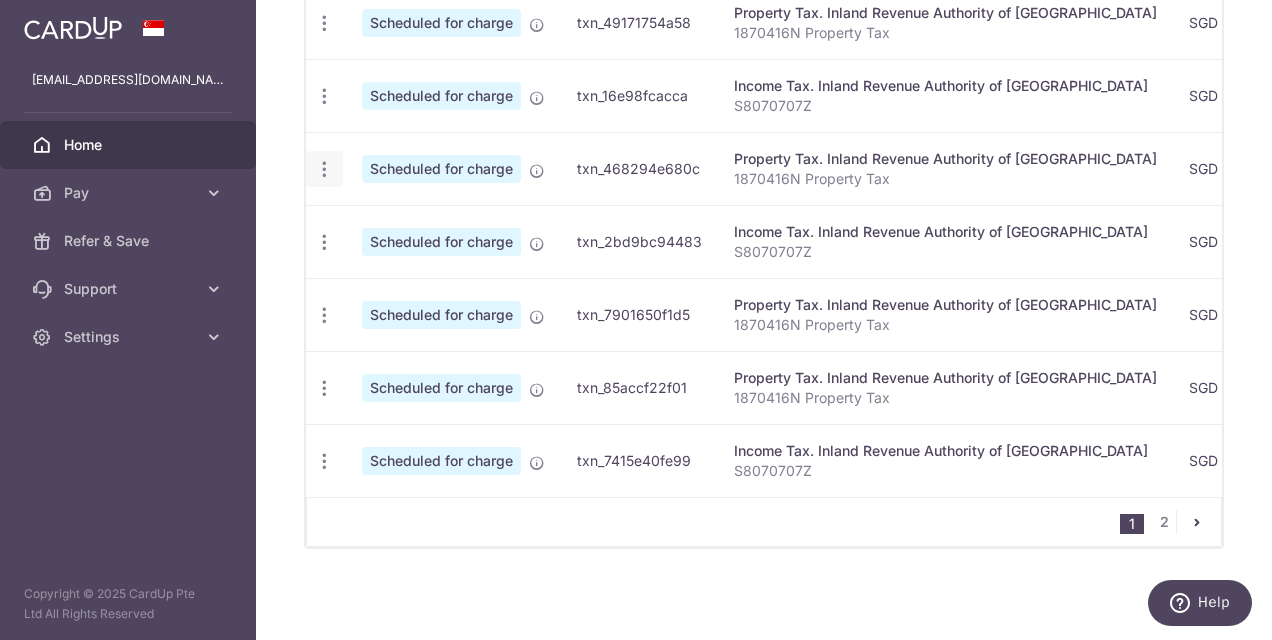 click at bounding box center [324, -196] 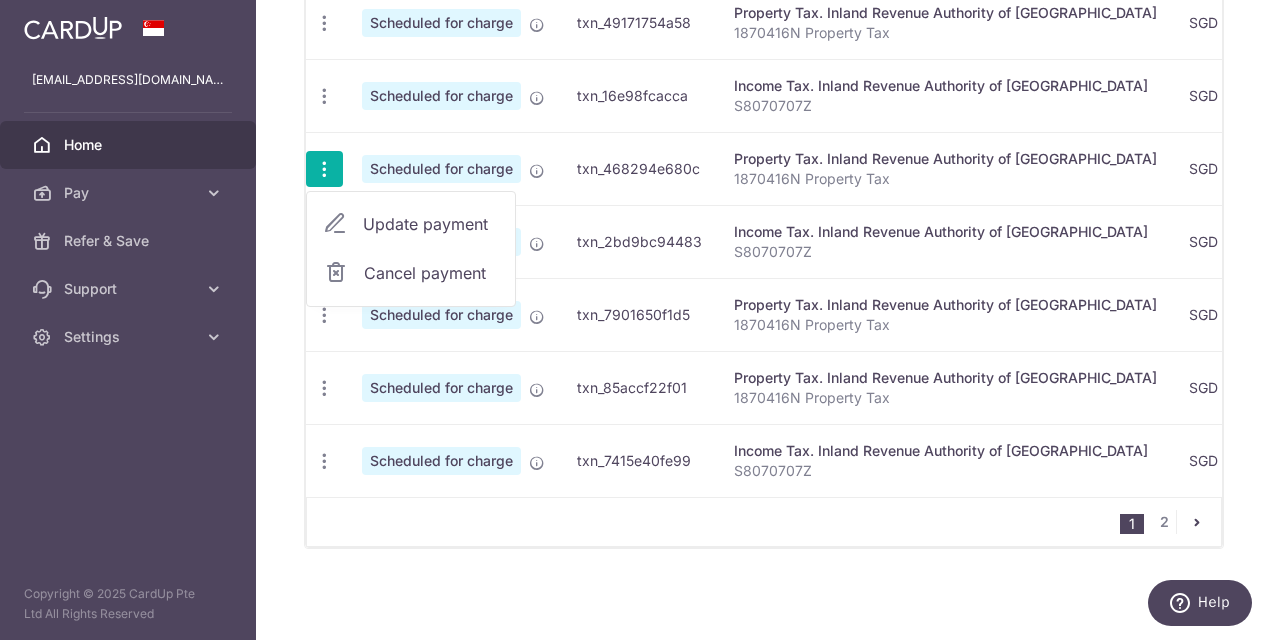click on "Cancel payment" at bounding box center [431, 273] 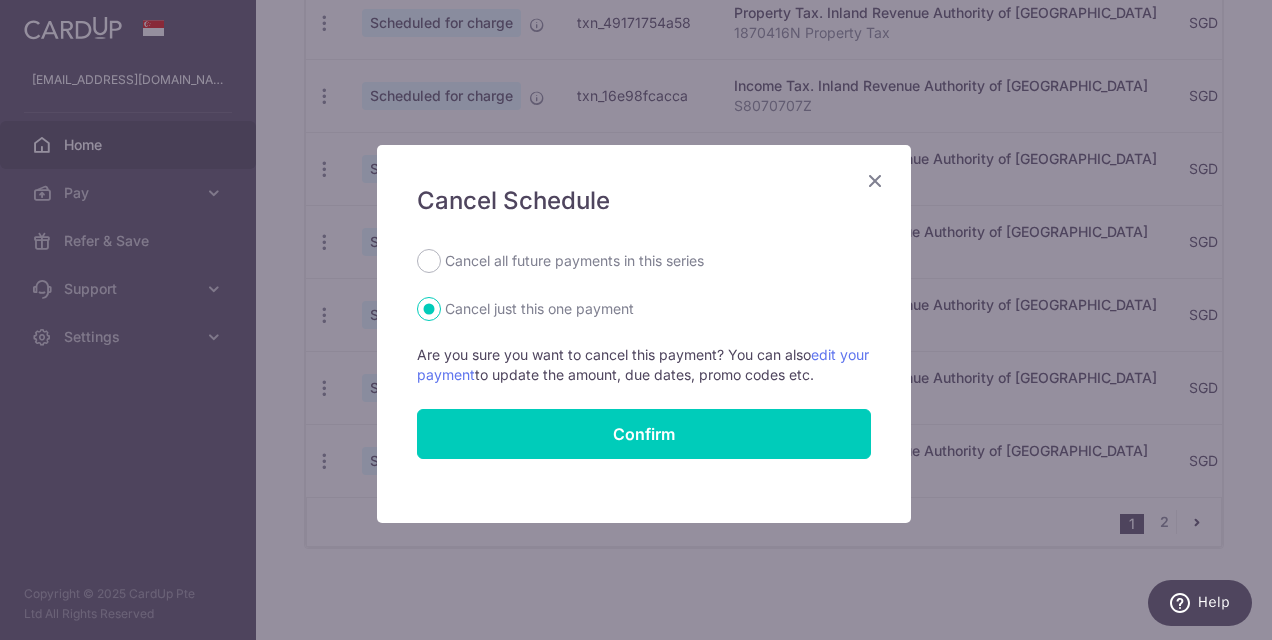 click on "Cancel all future payments in this series" at bounding box center (574, 261) 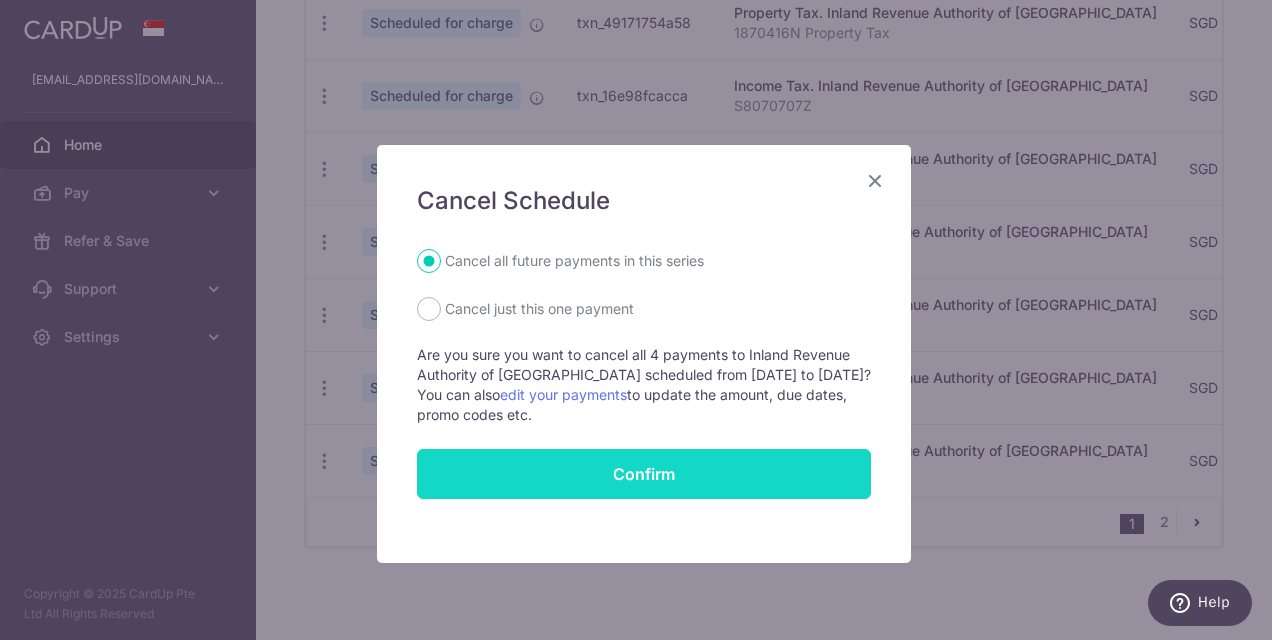 click on "Confirm" at bounding box center [644, 474] 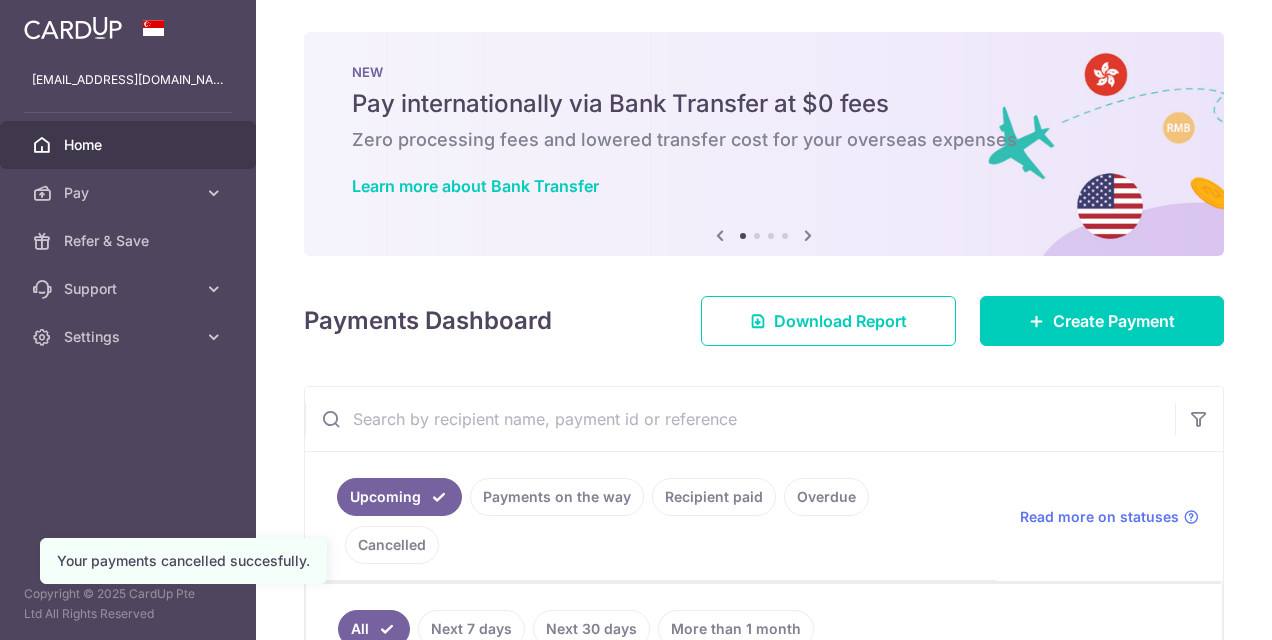 scroll, scrollTop: 0, scrollLeft: 0, axis: both 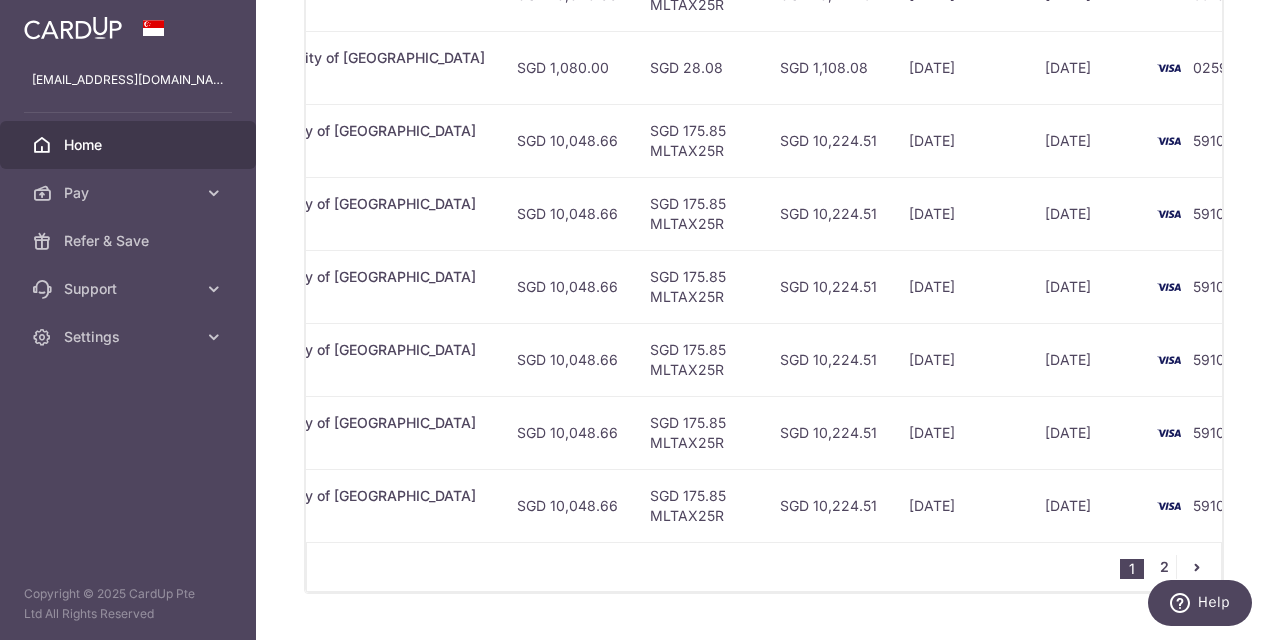 click on "2" at bounding box center (1164, 567) 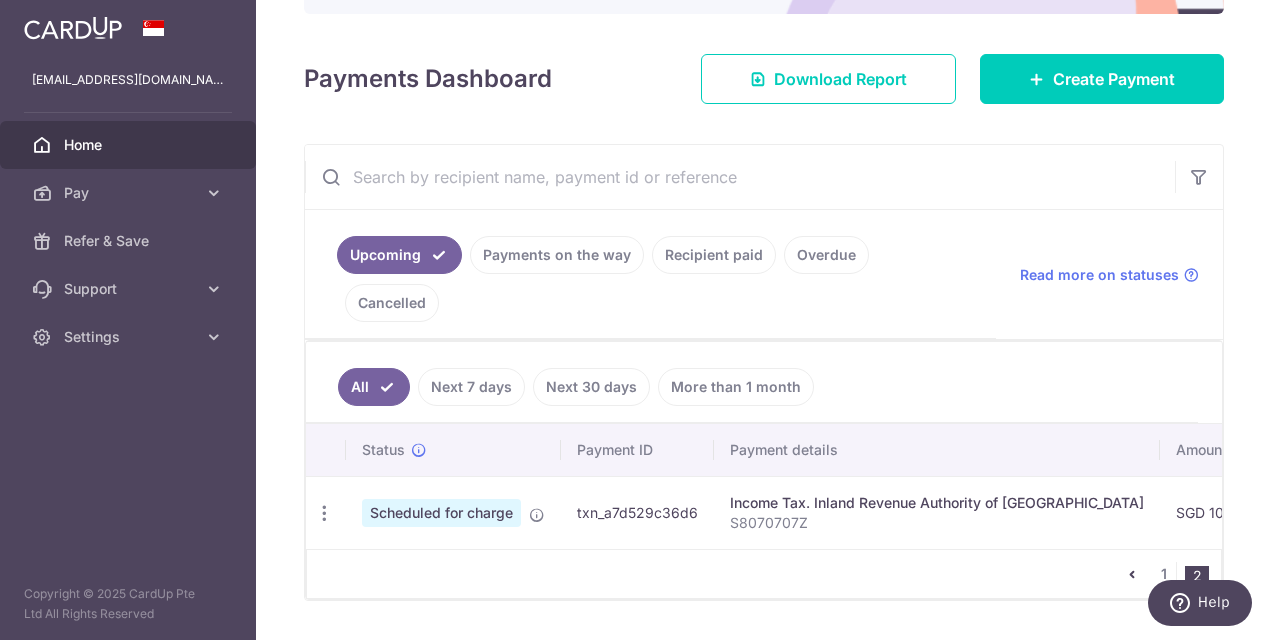 scroll, scrollTop: 252, scrollLeft: 0, axis: vertical 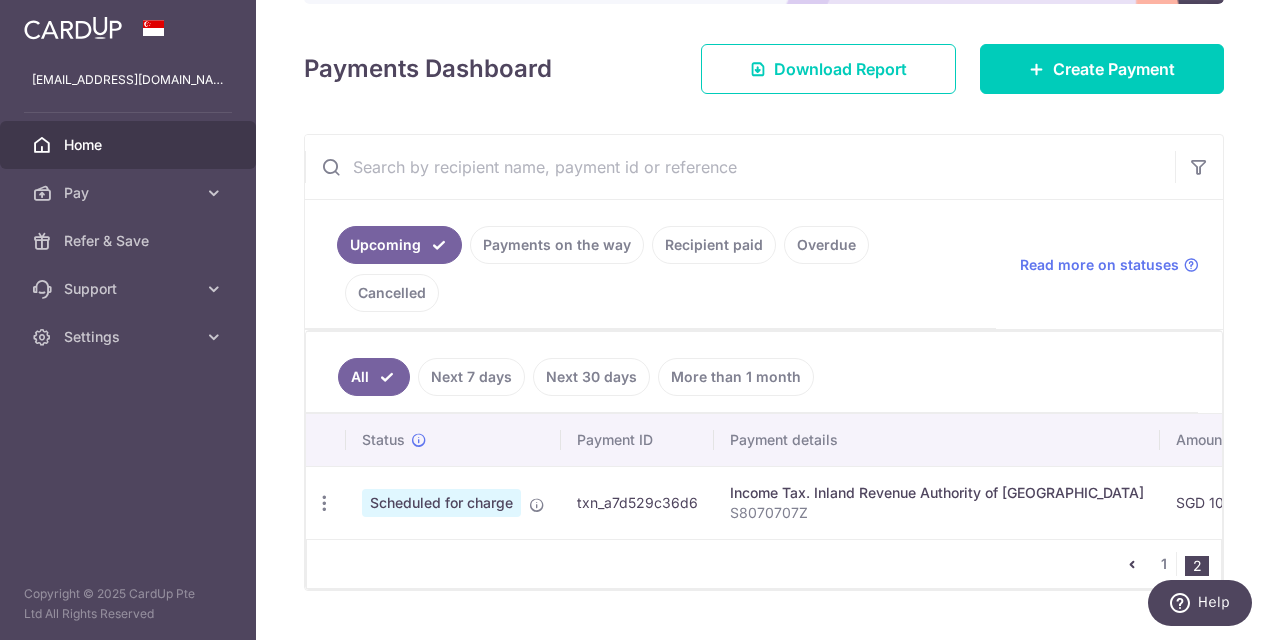 drag, startPoint x: 612, startPoint y: 484, endPoint x: 717, endPoint y: 480, distance: 105.076164 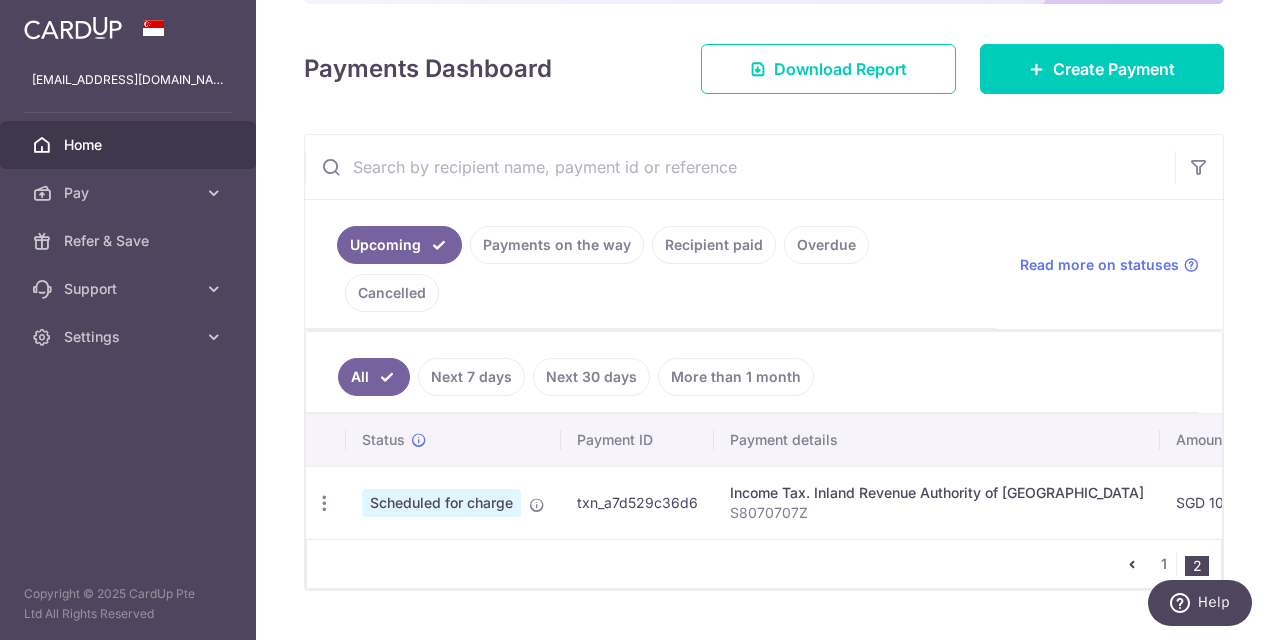 drag, startPoint x: 717, startPoint y: 480, endPoint x: 738, endPoint y: 486, distance: 21.84033 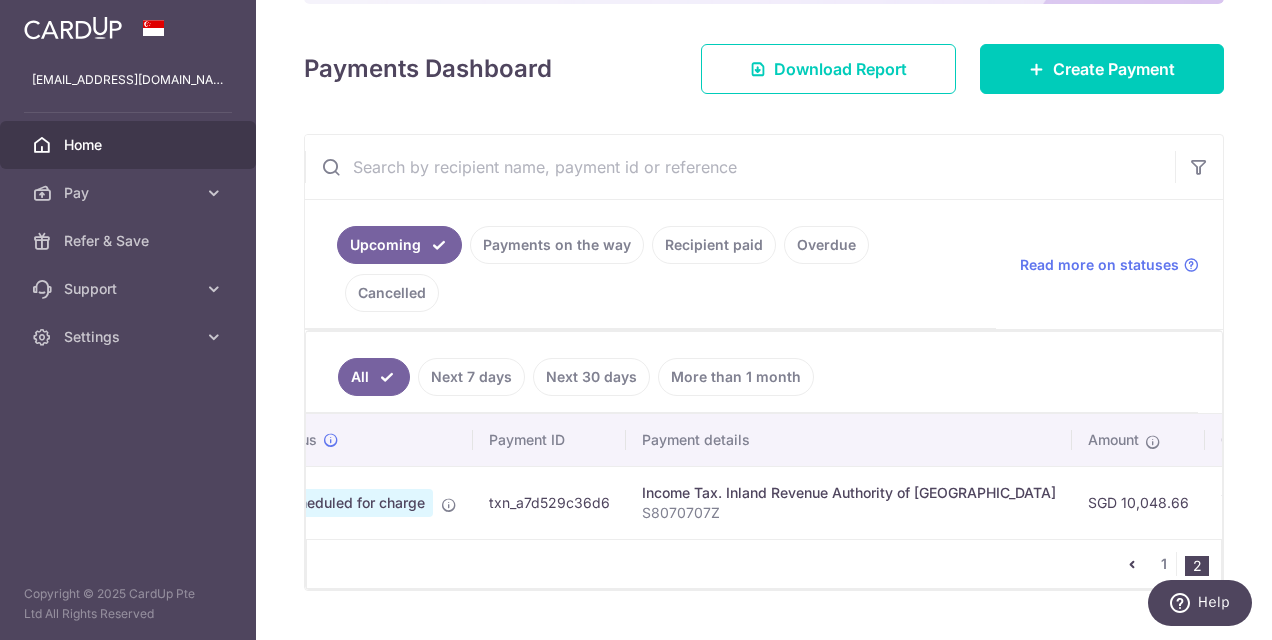 scroll, scrollTop: 0, scrollLeft: 0, axis: both 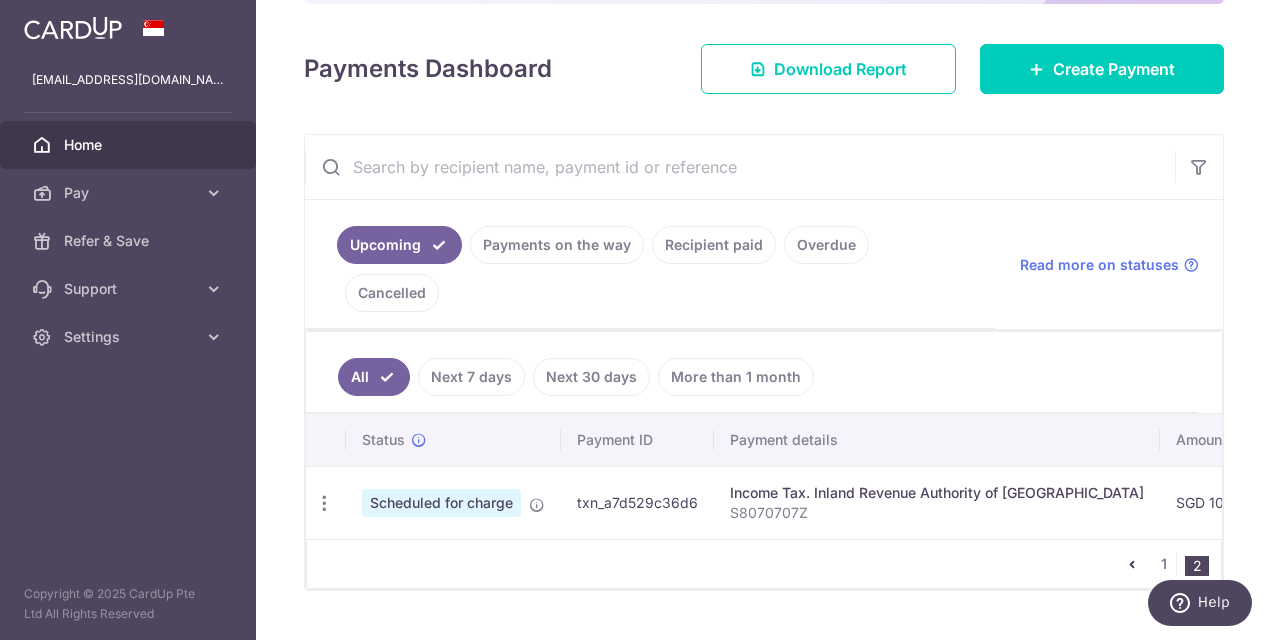 click on "×
Pause Schedule
Pause all future payments in this series
Pause just this one payment
By clicking below, you confirm you are pausing this payment to   on  . Payments can be unpaused at anytime prior to payment taken date.
Confirm
Cancel Schedule
Cancel all future payments in this series
Cancel just this one payment
Confirm
Approve Payment
Recipient Bank Details" at bounding box center [764, 320] 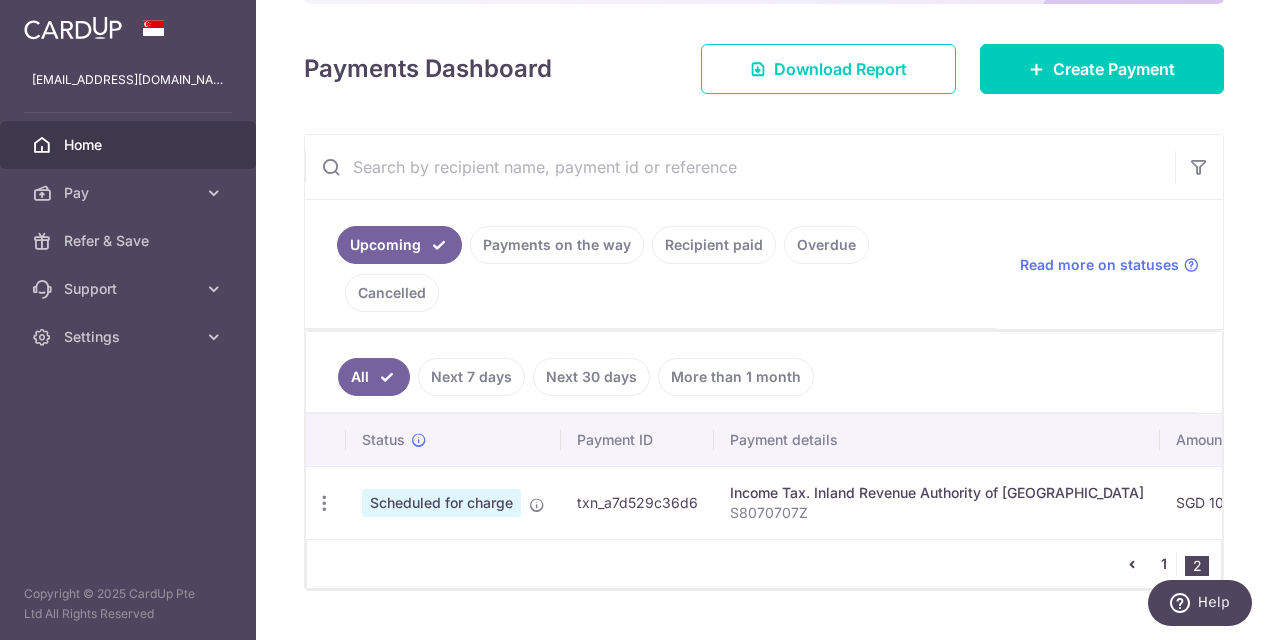 click on "1" at bounding box center [1164, 564] 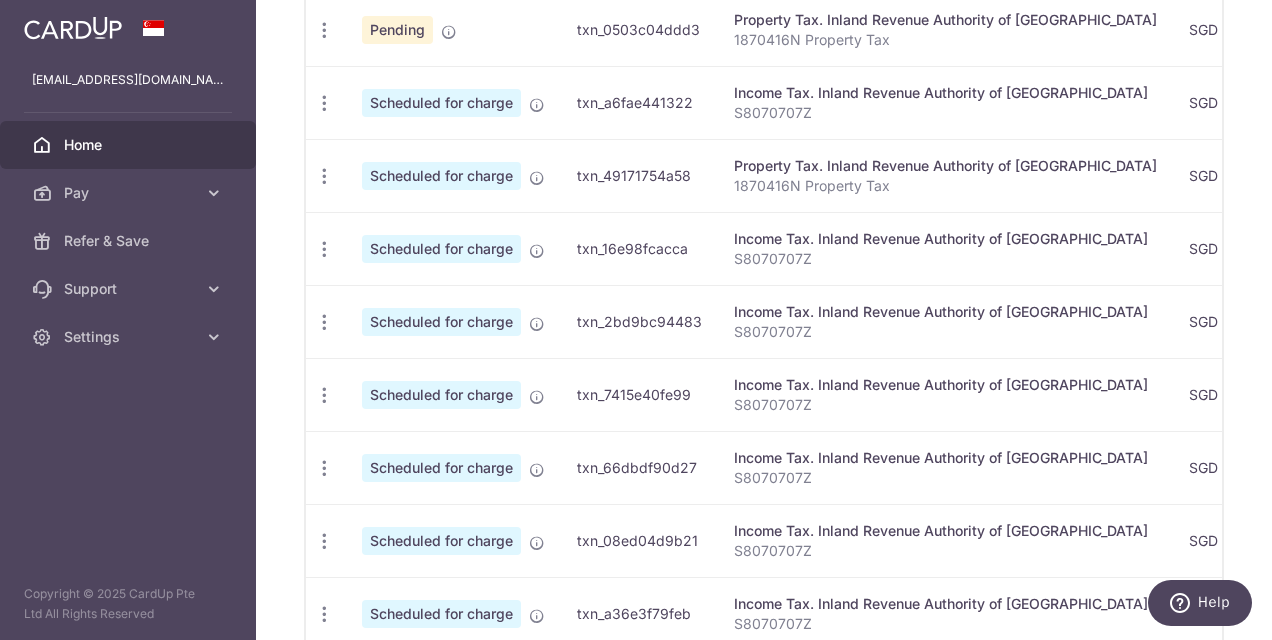 scroll, scrollTop: 819, scrollLeft: 0, axis: vertical 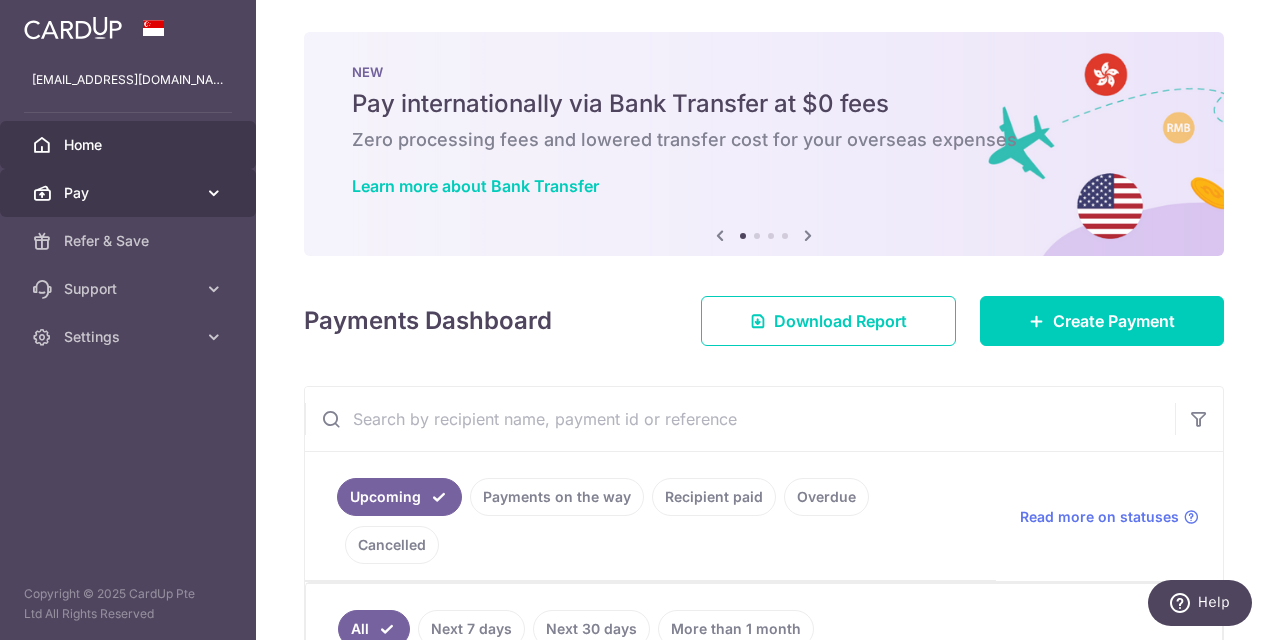 click on "Pay" at bounding box center [128, 193] 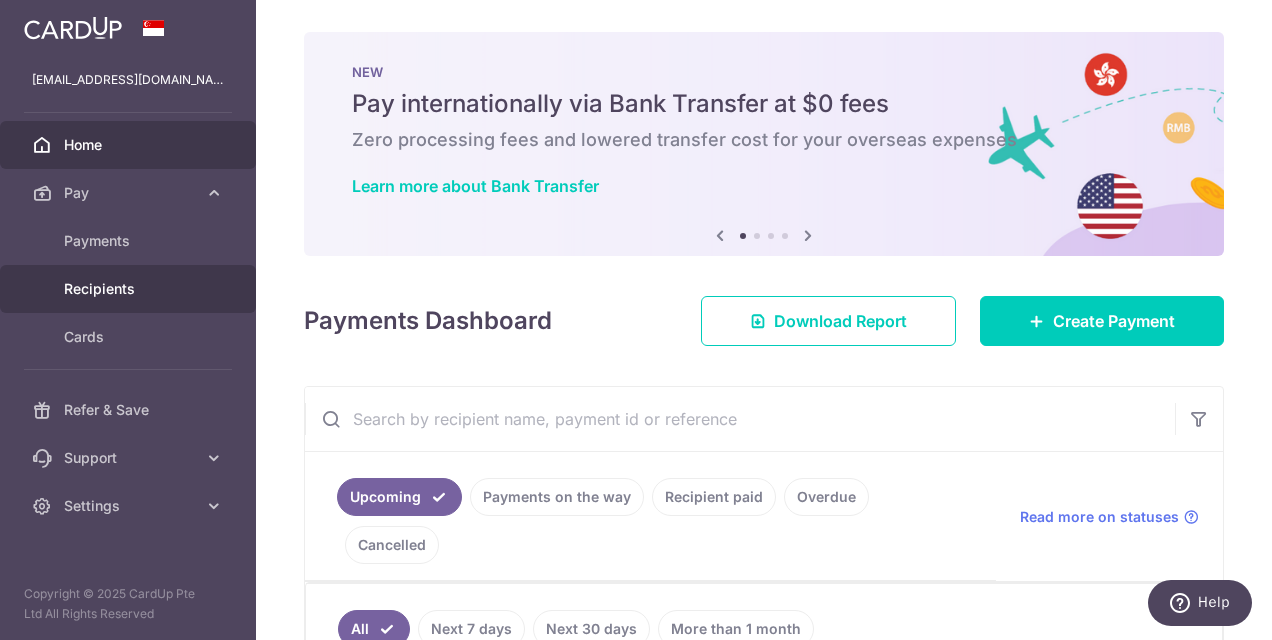 click on "Recipients" at bounding box center [130, 289] 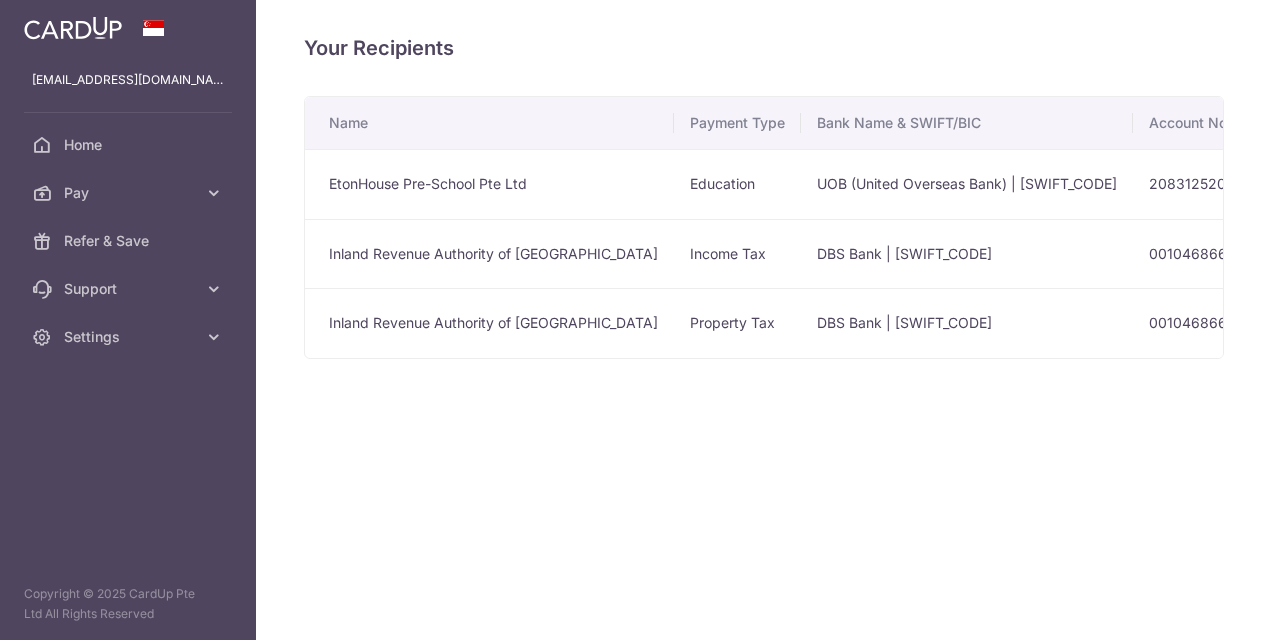 scroll, scrollTop: 0, scrollLeft: 0, axis: both 